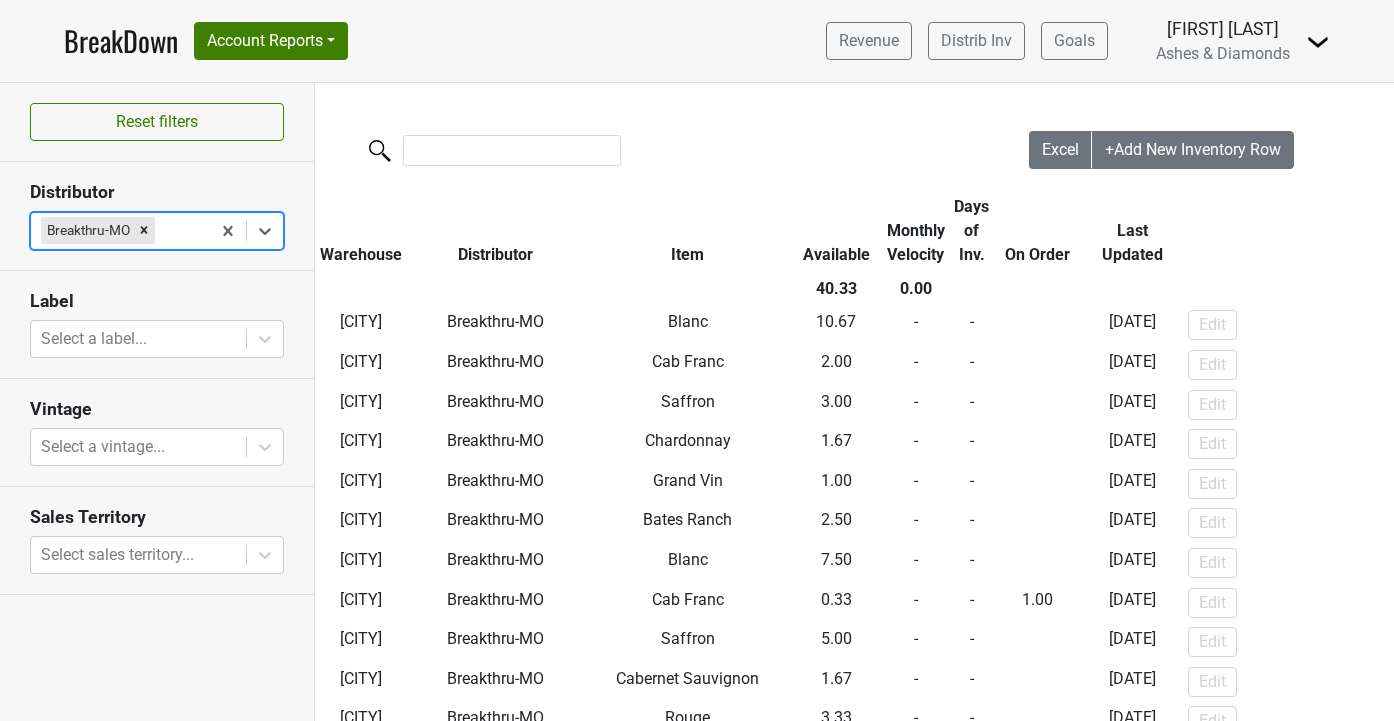 scroll, scrollTop: 0, scrollLeft: 0, axis: both 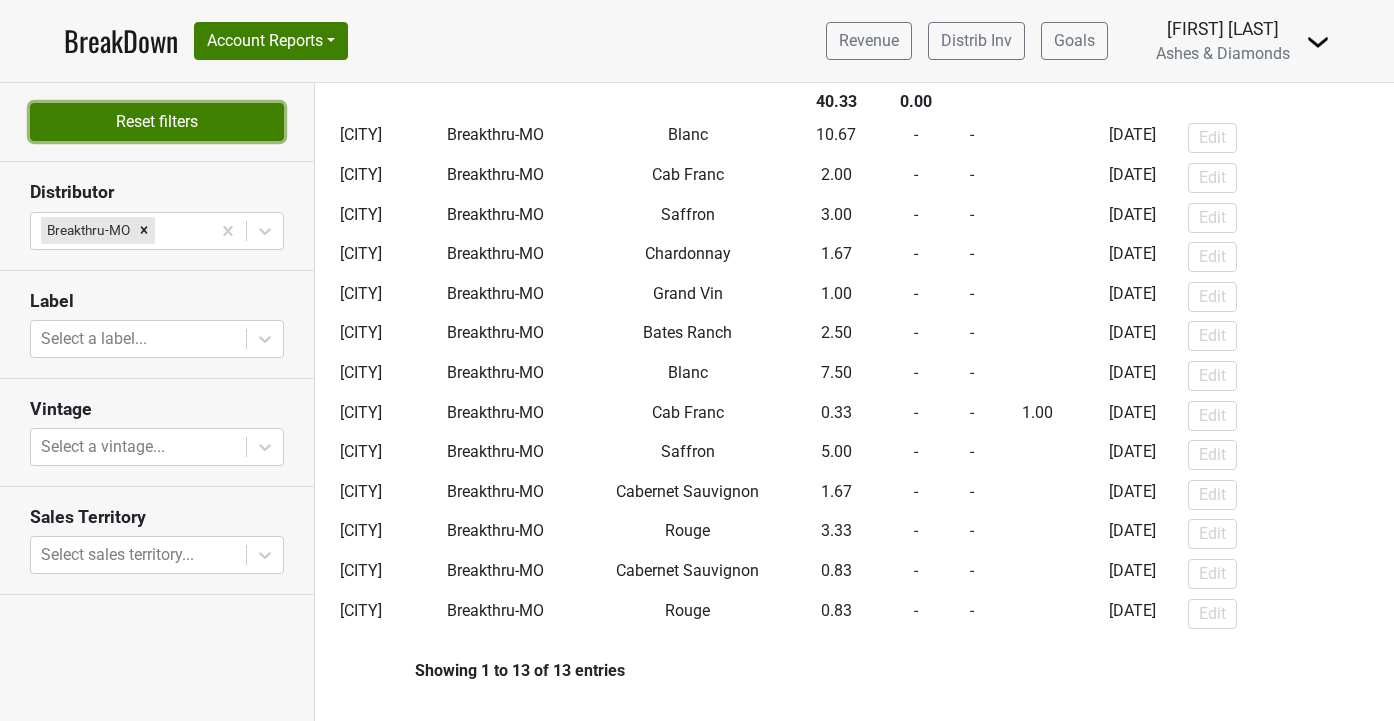click on "Reset filters" at bounding box center [157, 122] 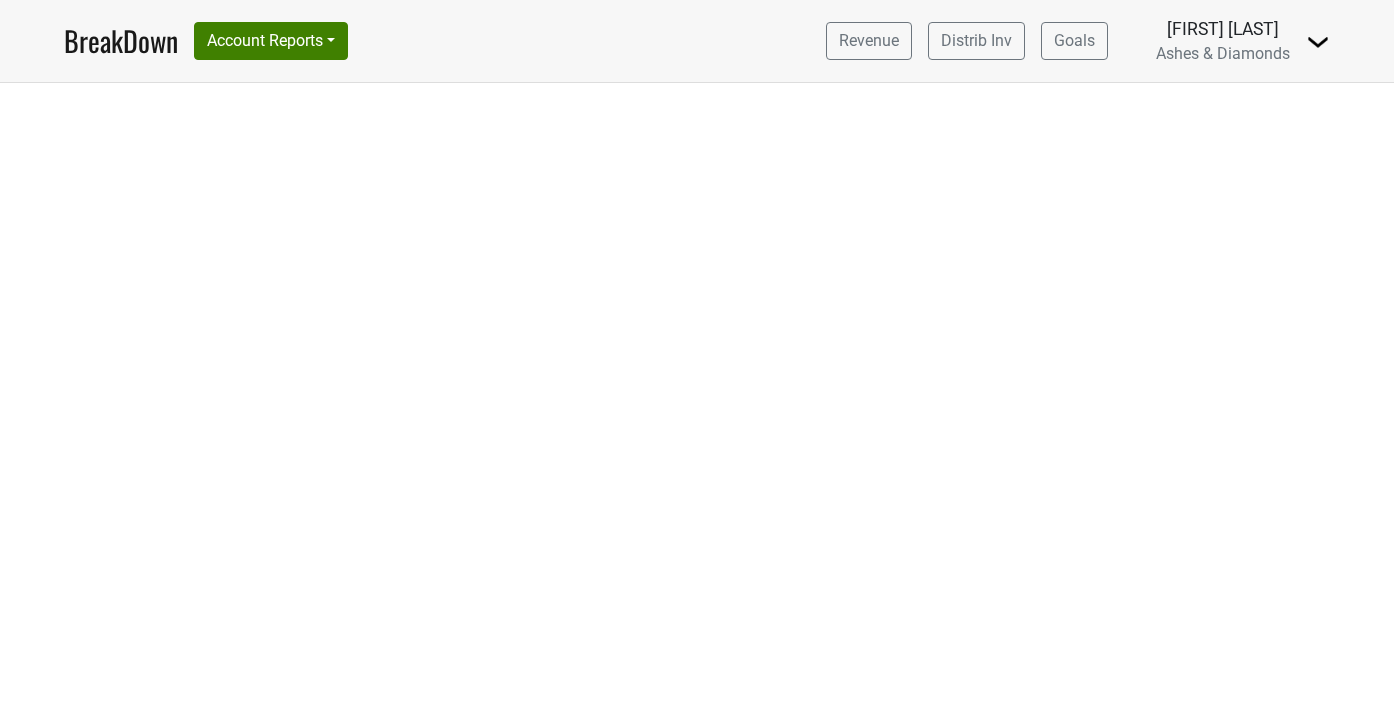 click on "BreakDown" at bounding box center (121, 41) 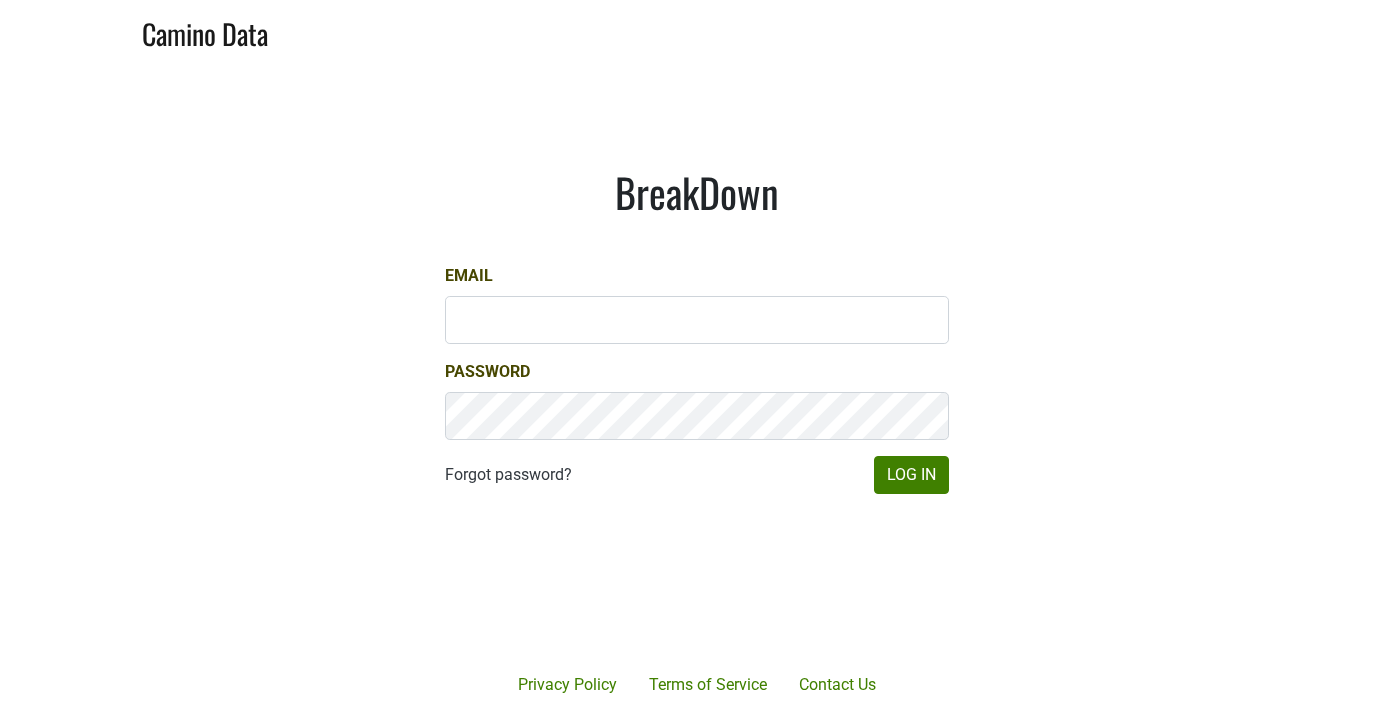 scroll, scrollTop: 0, scrollLeft: 0, axis: both 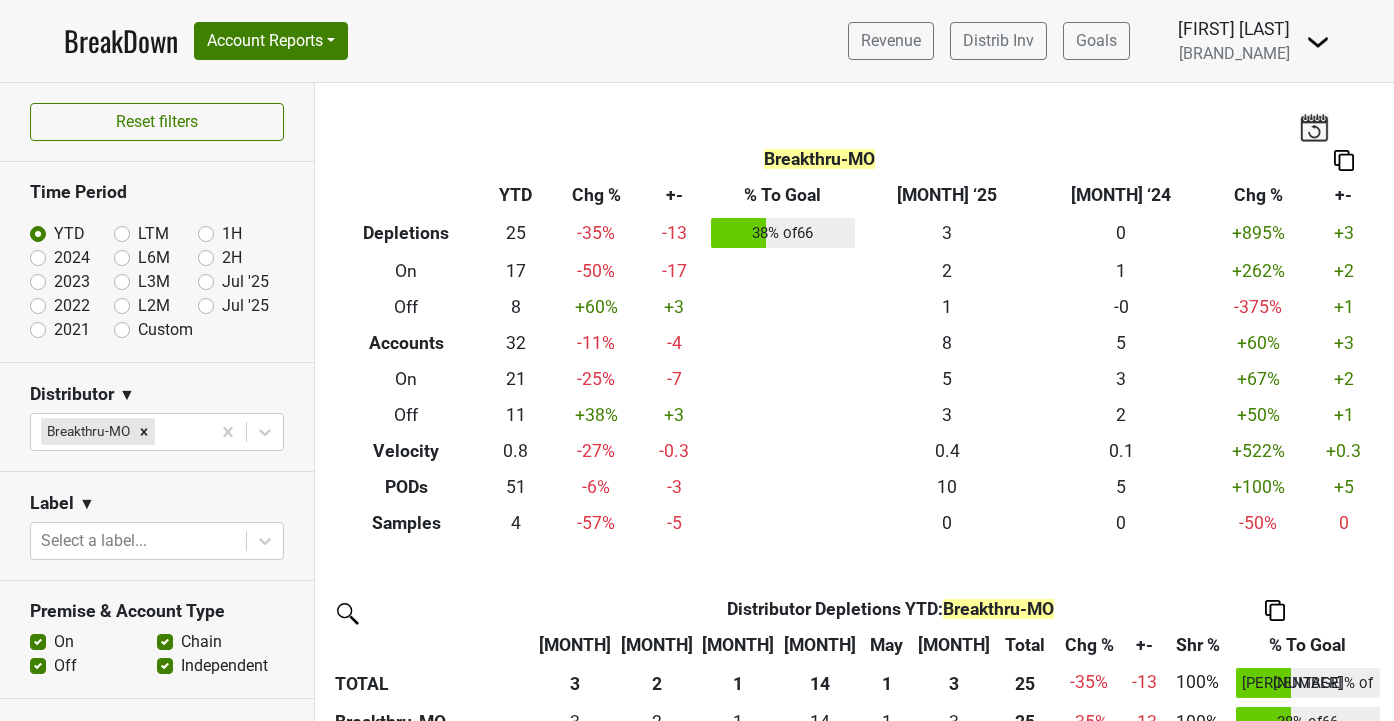 click on "BreakDown
Account Reports
SuperRanker
Map
Award Progress
Chain Compliance
CRM Notes" at bounding box center [206, 41] 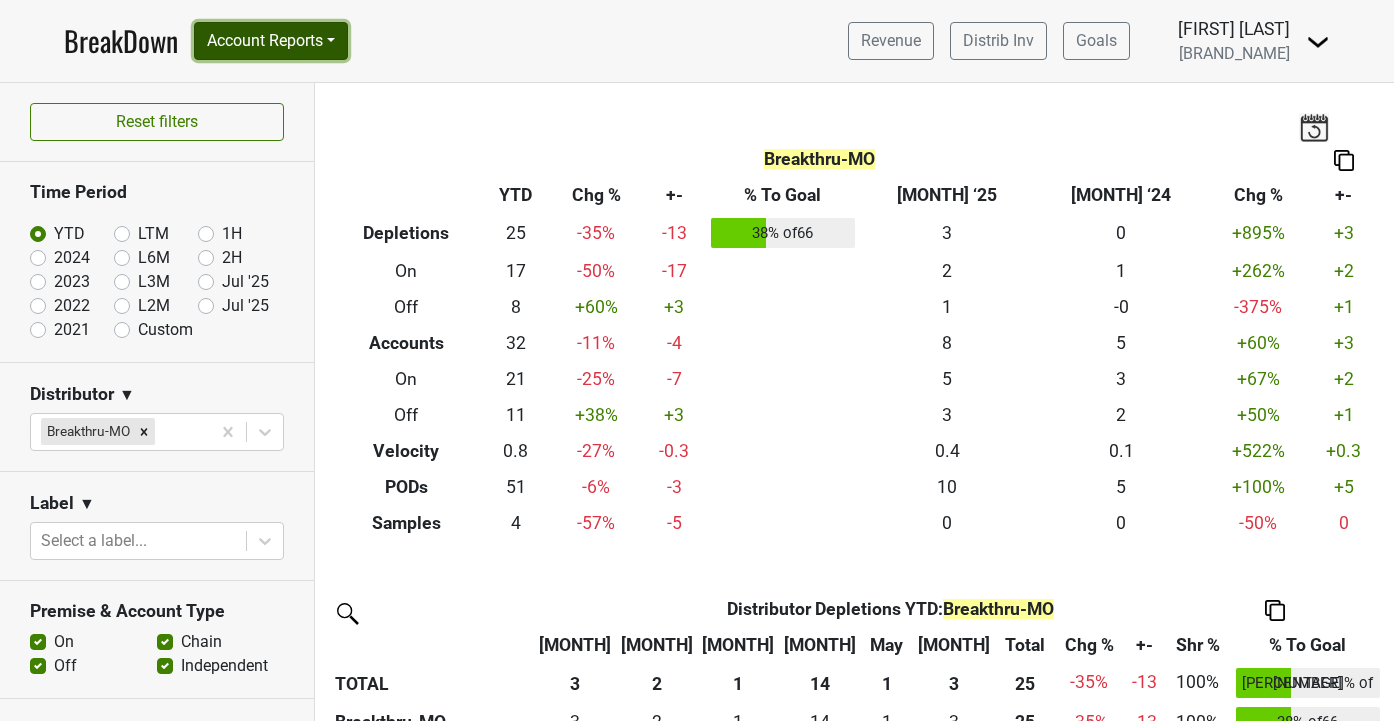 click on "Account Reports" at bounding box center (271, 41) 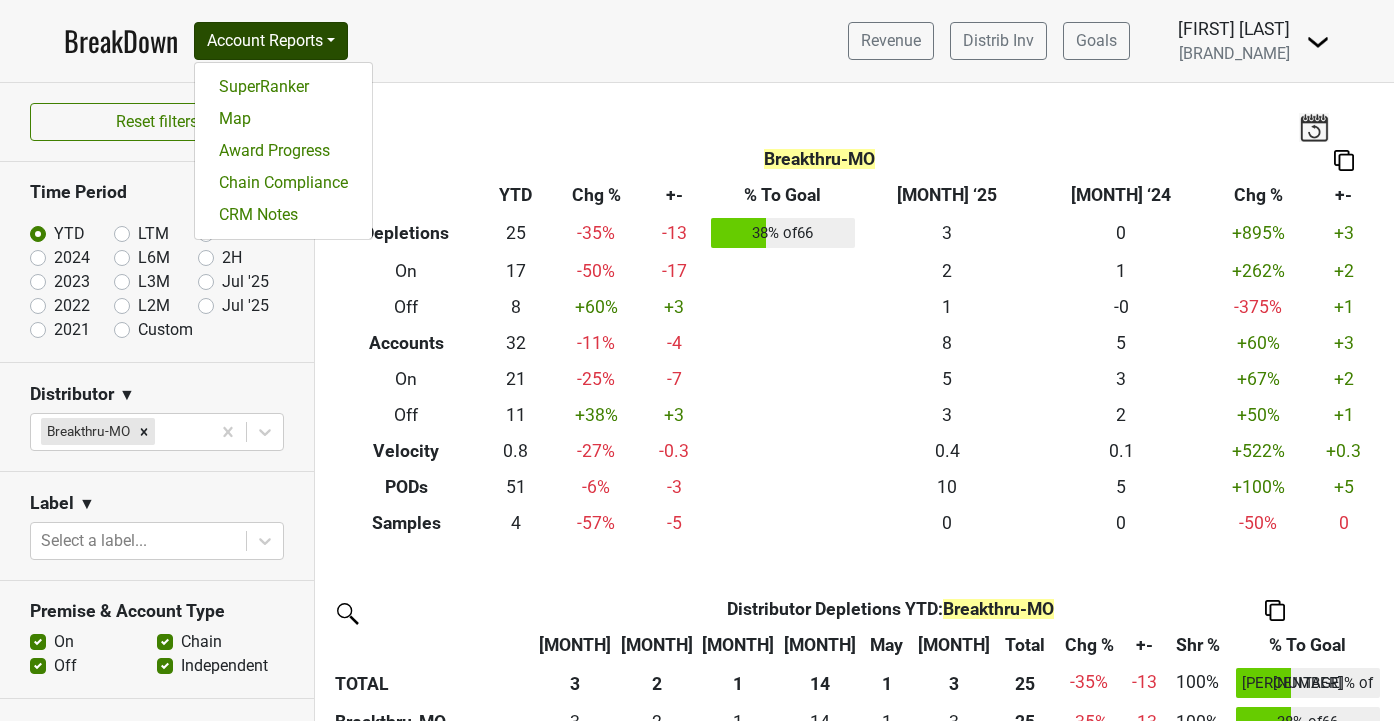 click on "BreakDown" at bounding box center [121, 41] 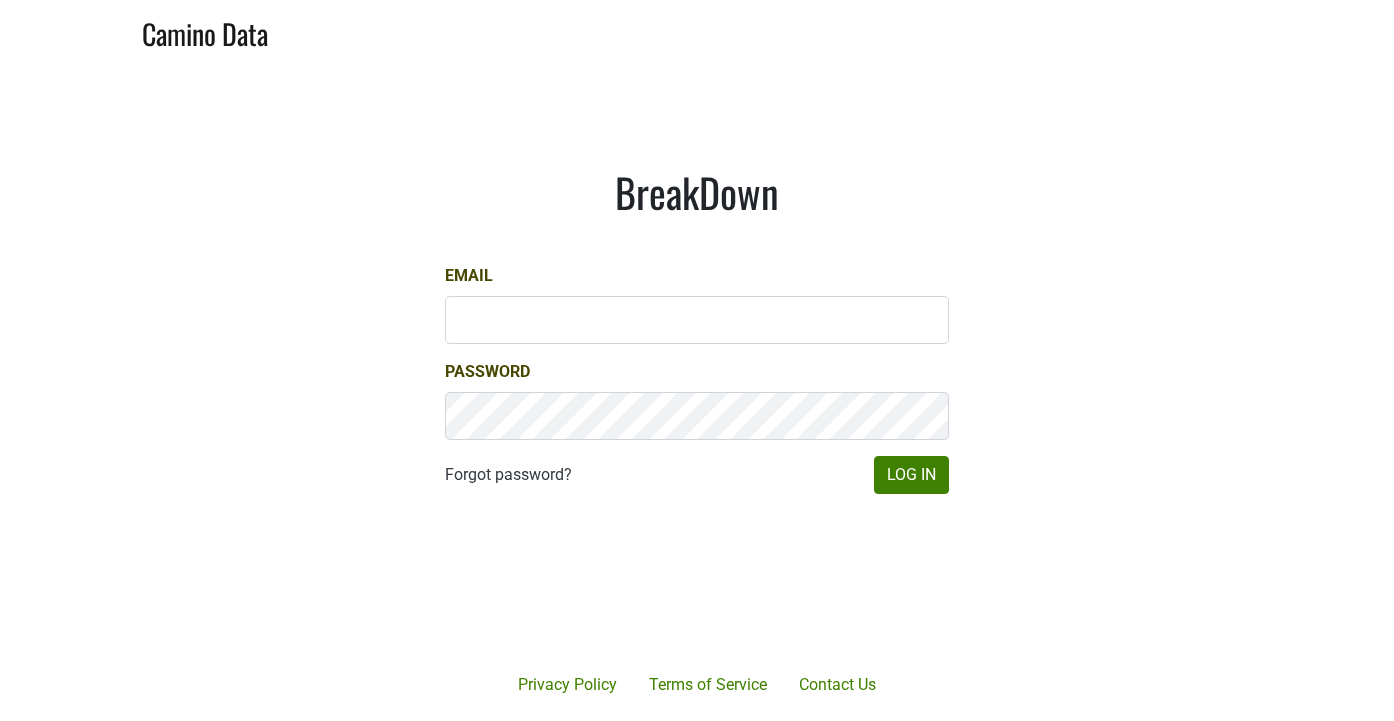 scroll, scrollTop: 0, scrollLeft: 0, axis: both 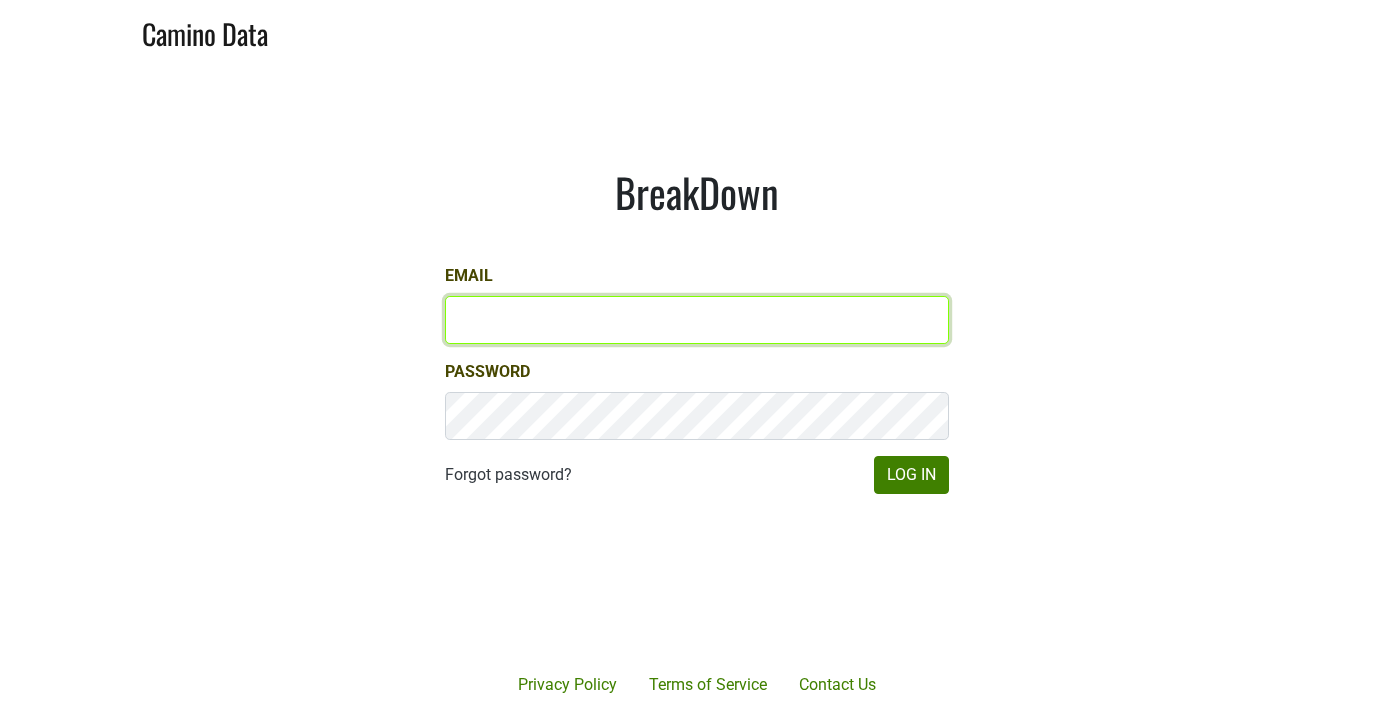 click on "Email" at bounding box center [697, 320] 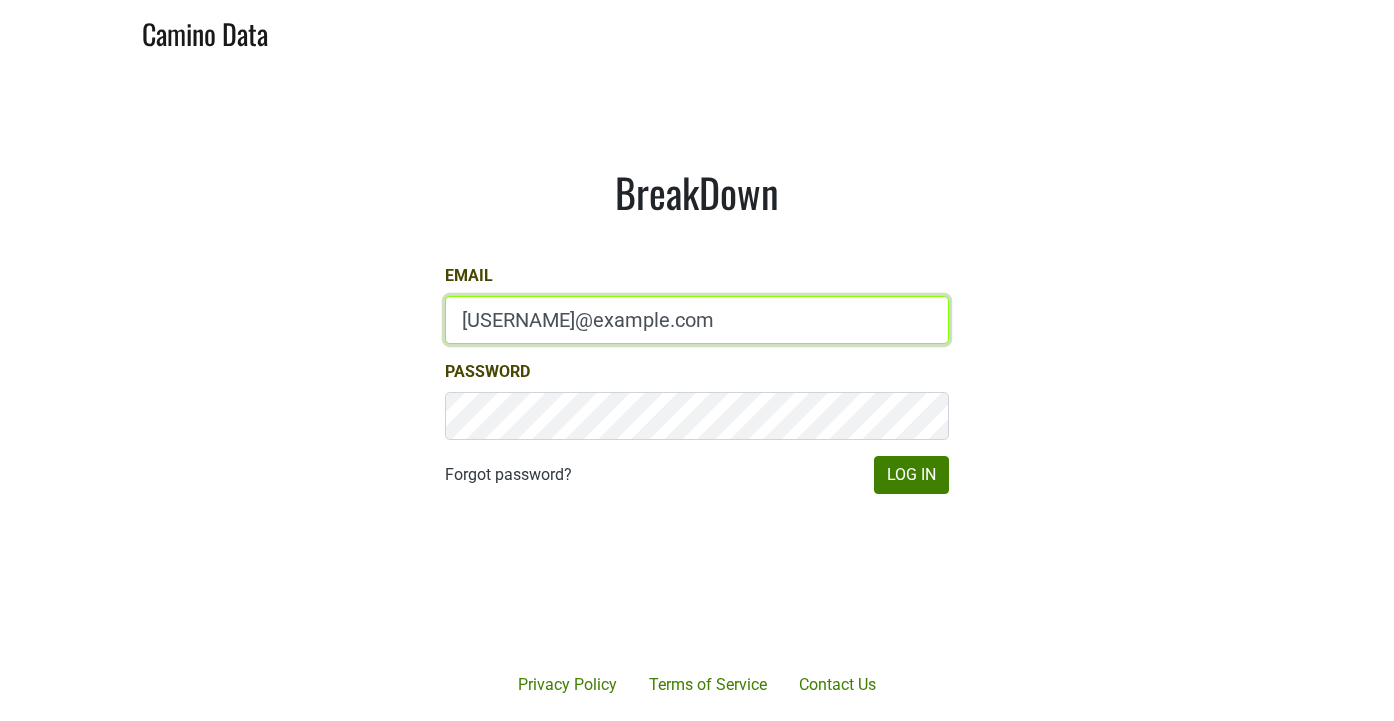 click on "Log In" at bounding box center [911, 475] 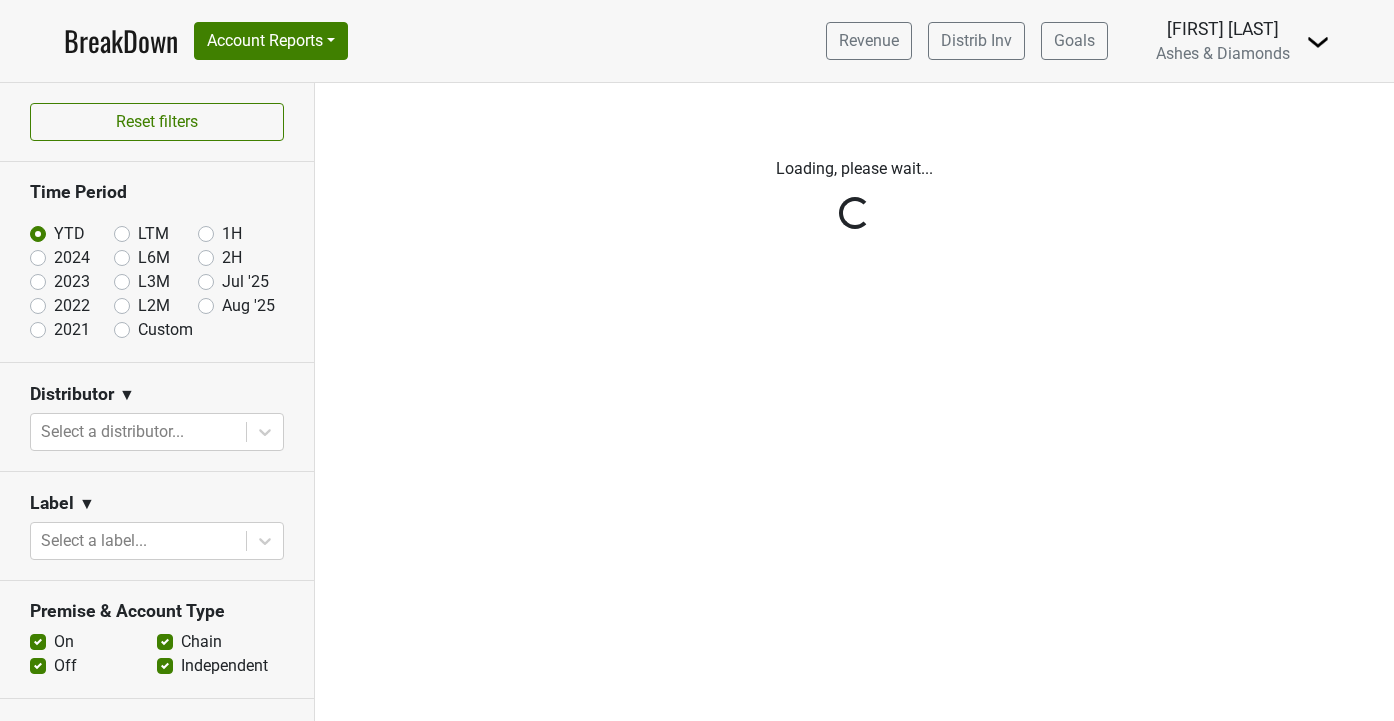 scroll, scrollTop: 0, scrollLeft: 0, axis: both 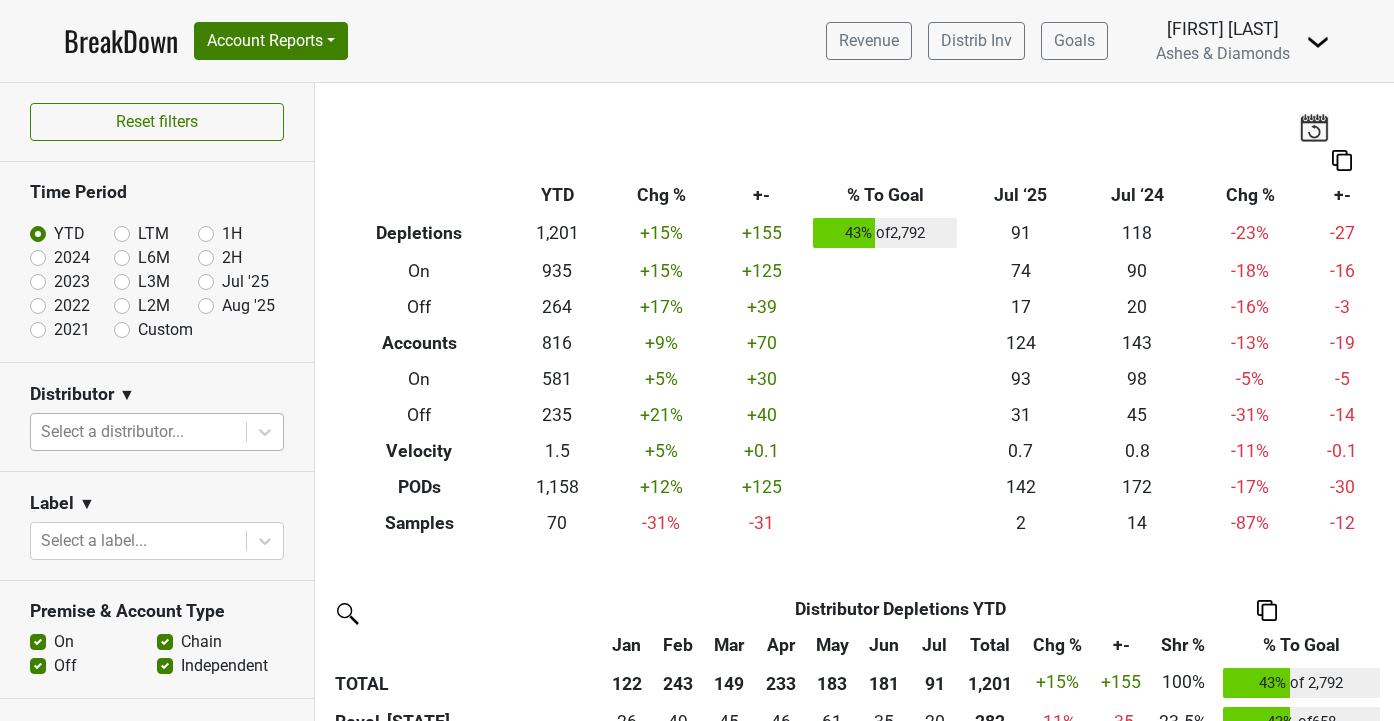 click at bounding box center (138, 432) 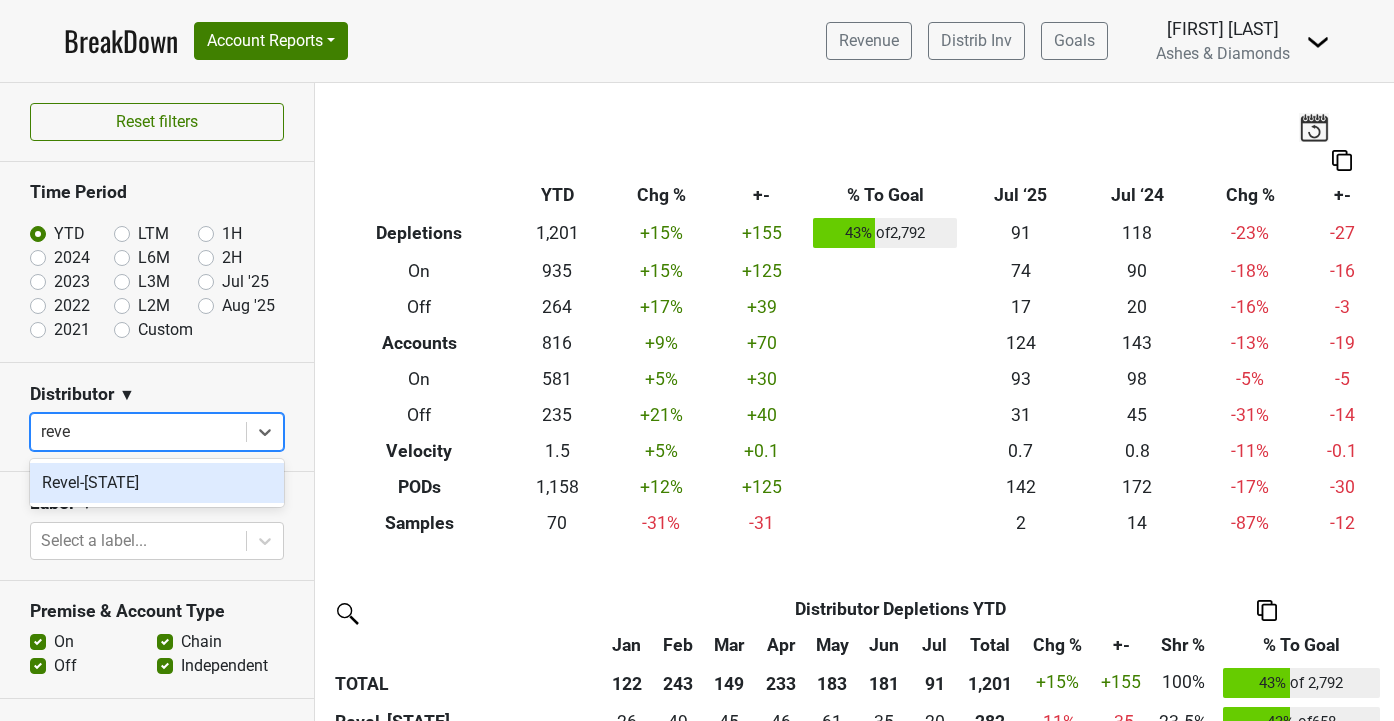 type on "revel" 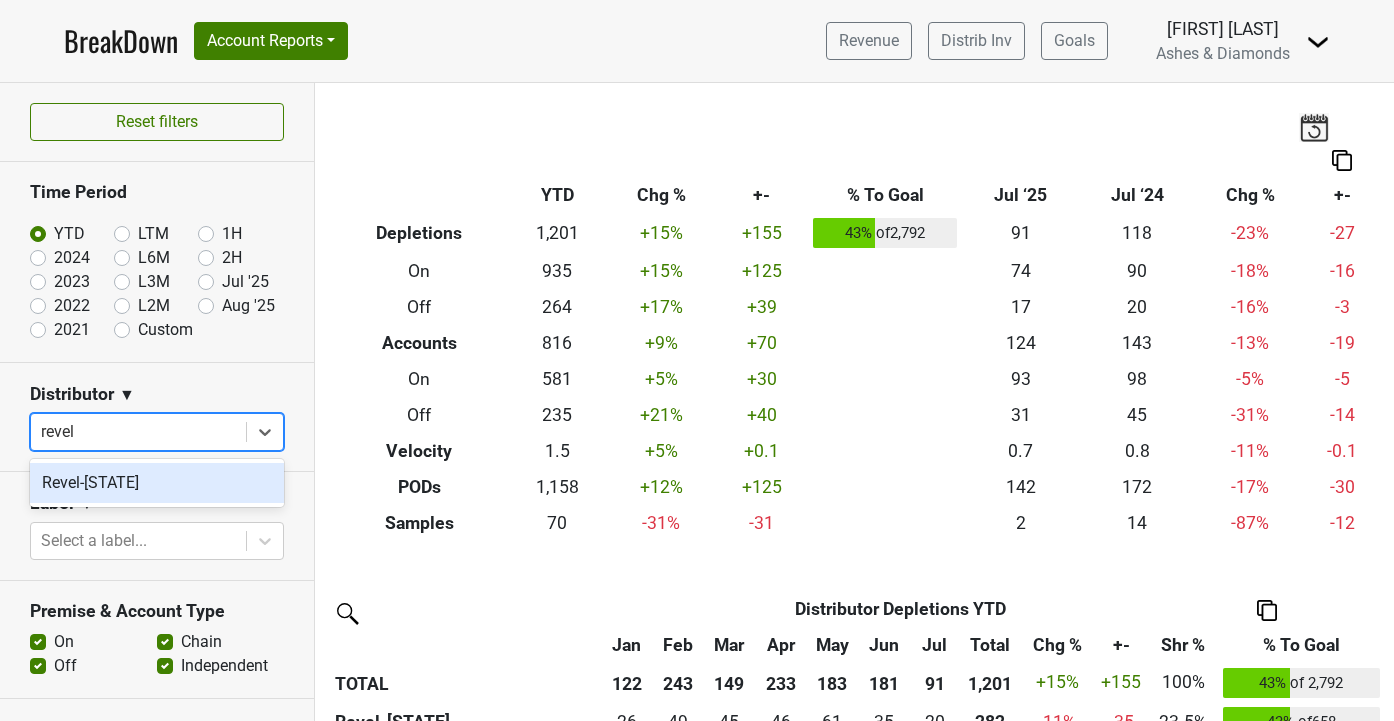click on "Revel-[STATE]" at bounding box center [157, 483] 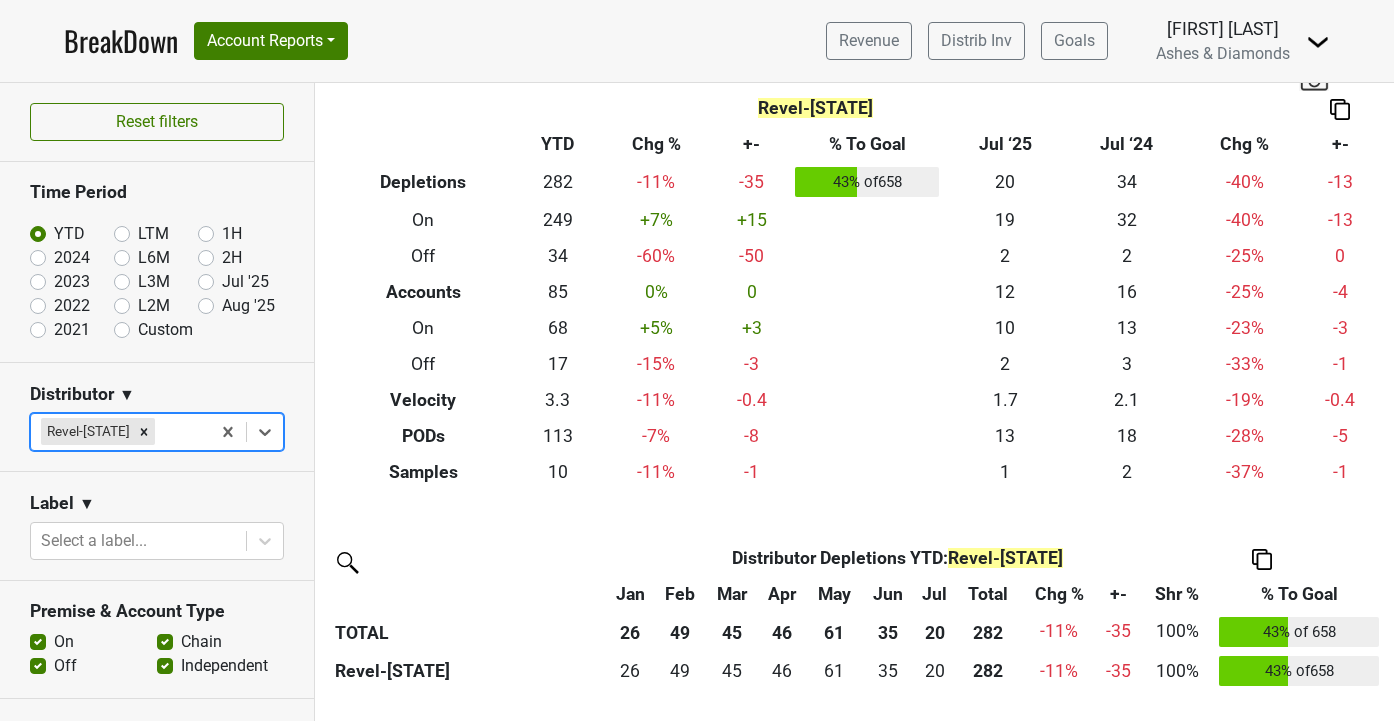 scroll, scrollTop: 64, scrollLeft: 0, axis: vertical 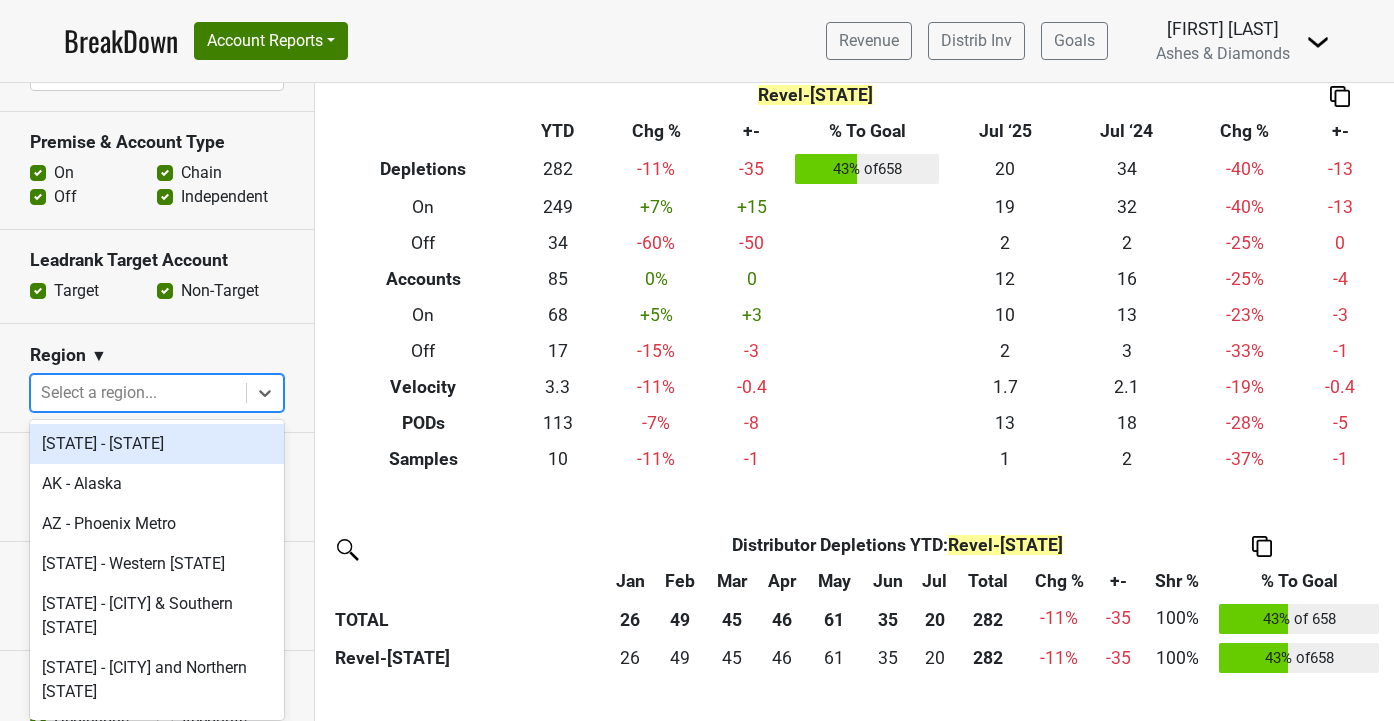 click at bounding box center (138, 393) 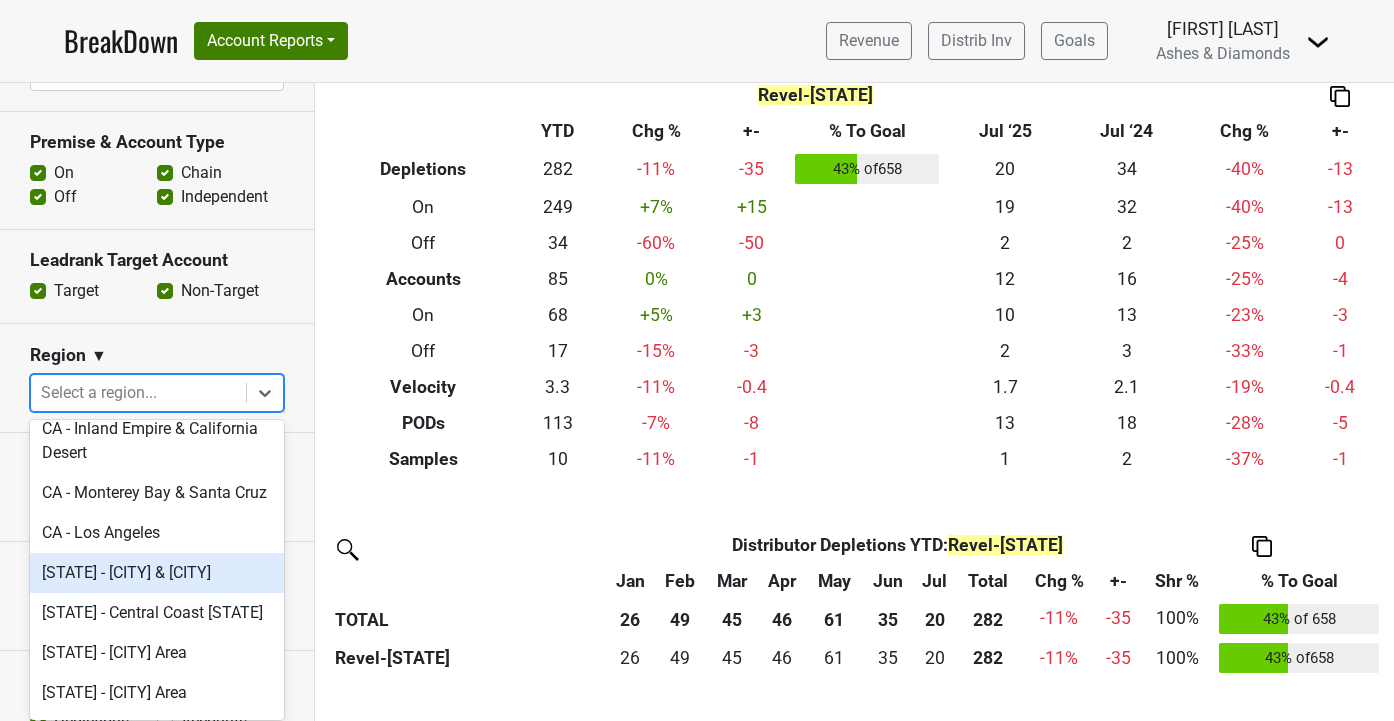 scroll, scrollTop: 508, scrollLeft: 0, axis: vertical 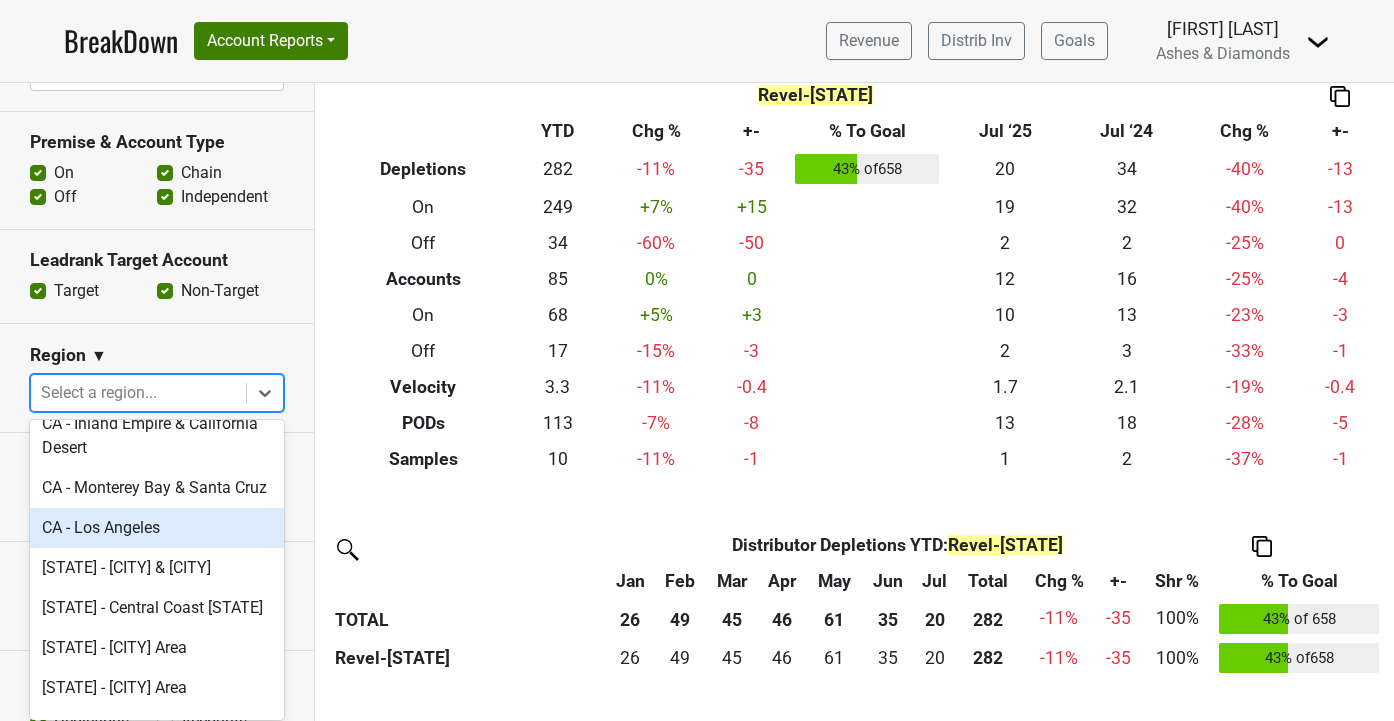 click on "CA - Los Angeles" at bounding box center (157, 528) 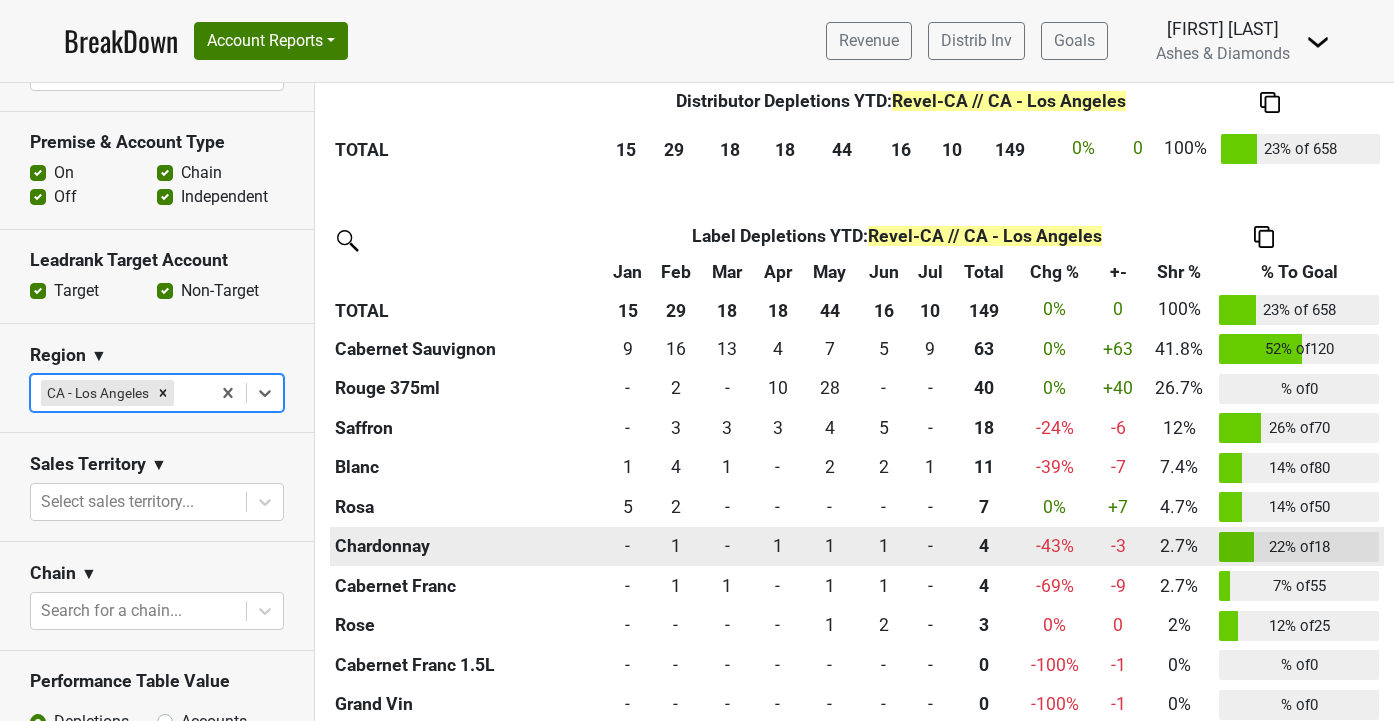 scroll, scrollTop: 626, scrollLeft: 0, axis: vertical 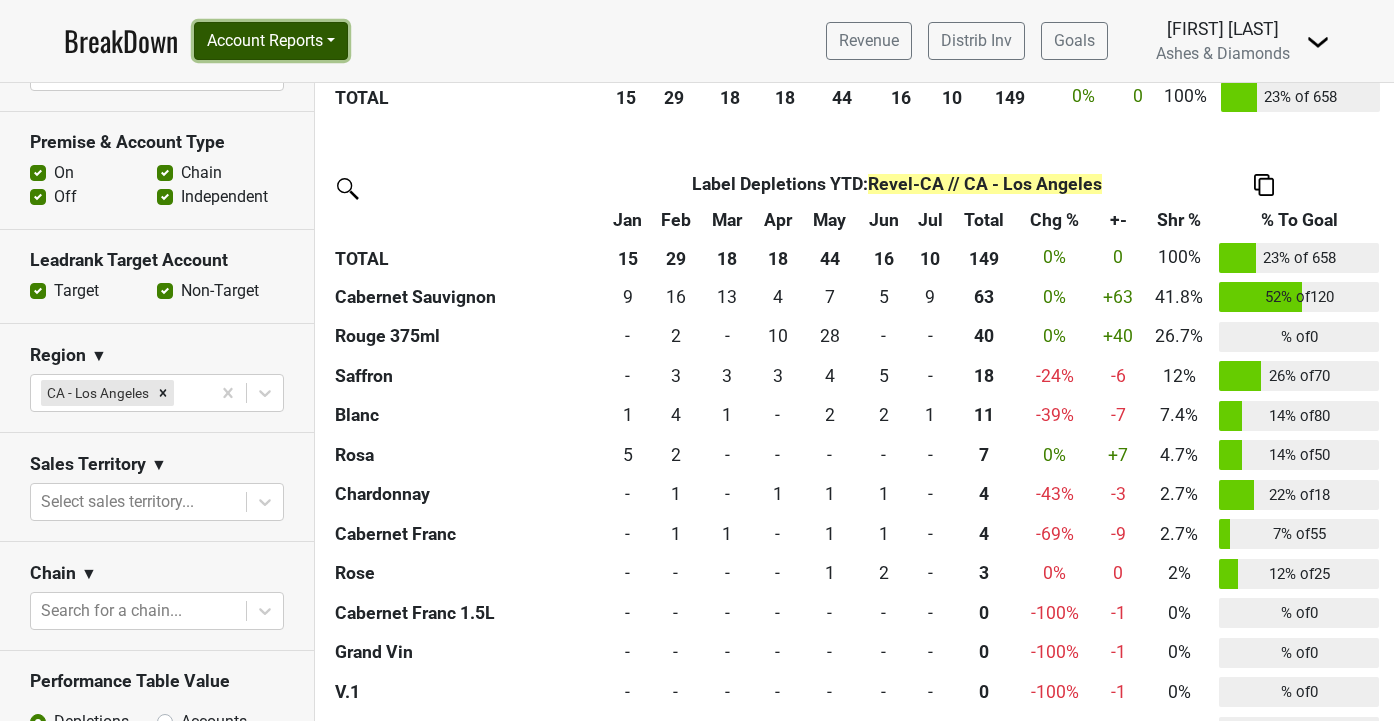click on "Account Reports" at bounding box center (271, 41) 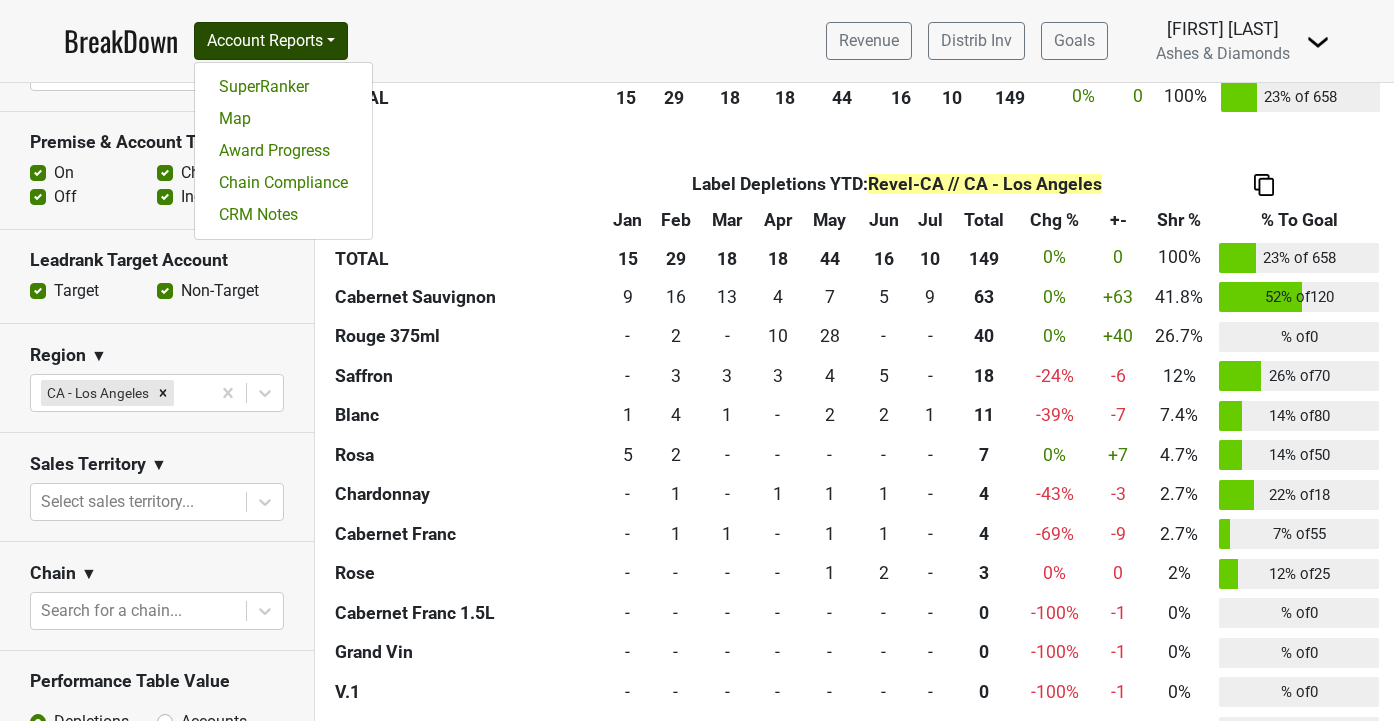click on "BreakDown
Account Reports
SuperRanker
Map
Award Progress
Chain Compliance
CRM Notes
Revenue
Distrib Inv
Goals
[FIRST] [LAST]" at bounding box center [697, 41] 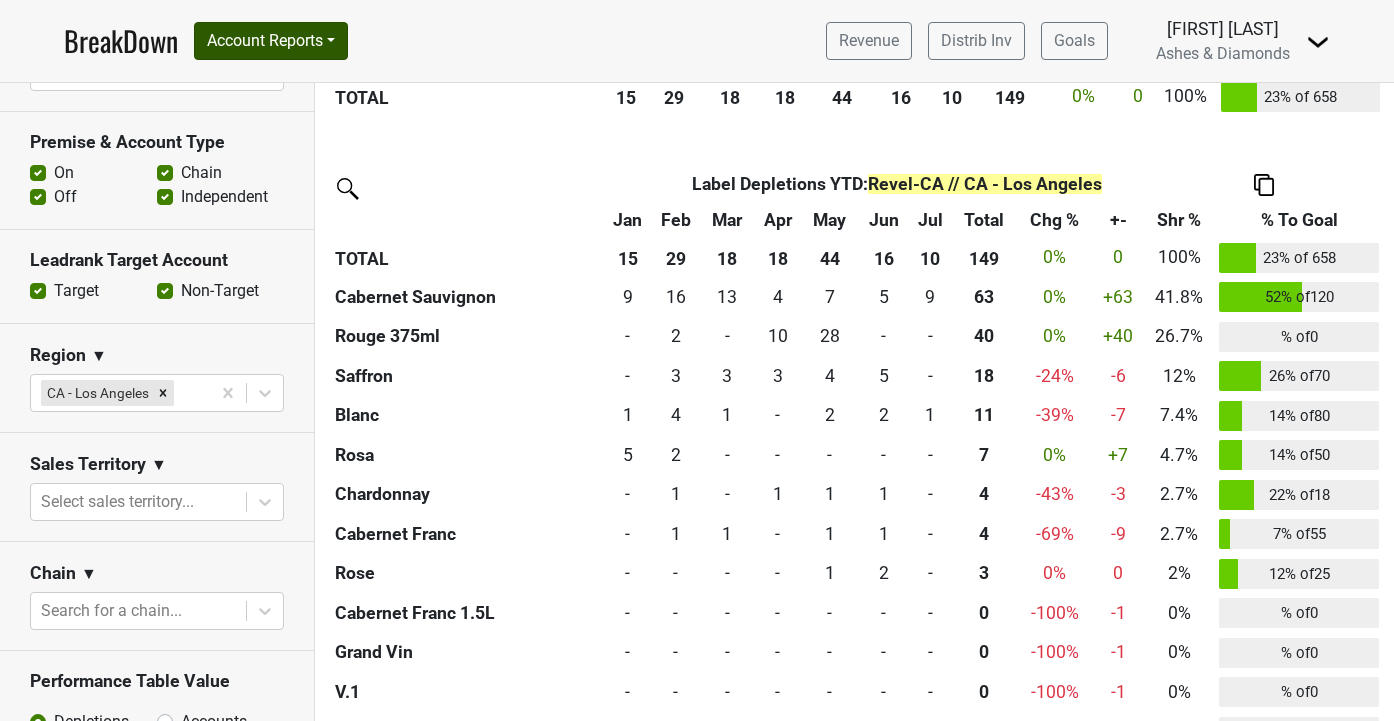 drag, startPoint x: 397, startPoint y: 50, endPoint x: 289, endPoint y: 40, distance: 108.461975 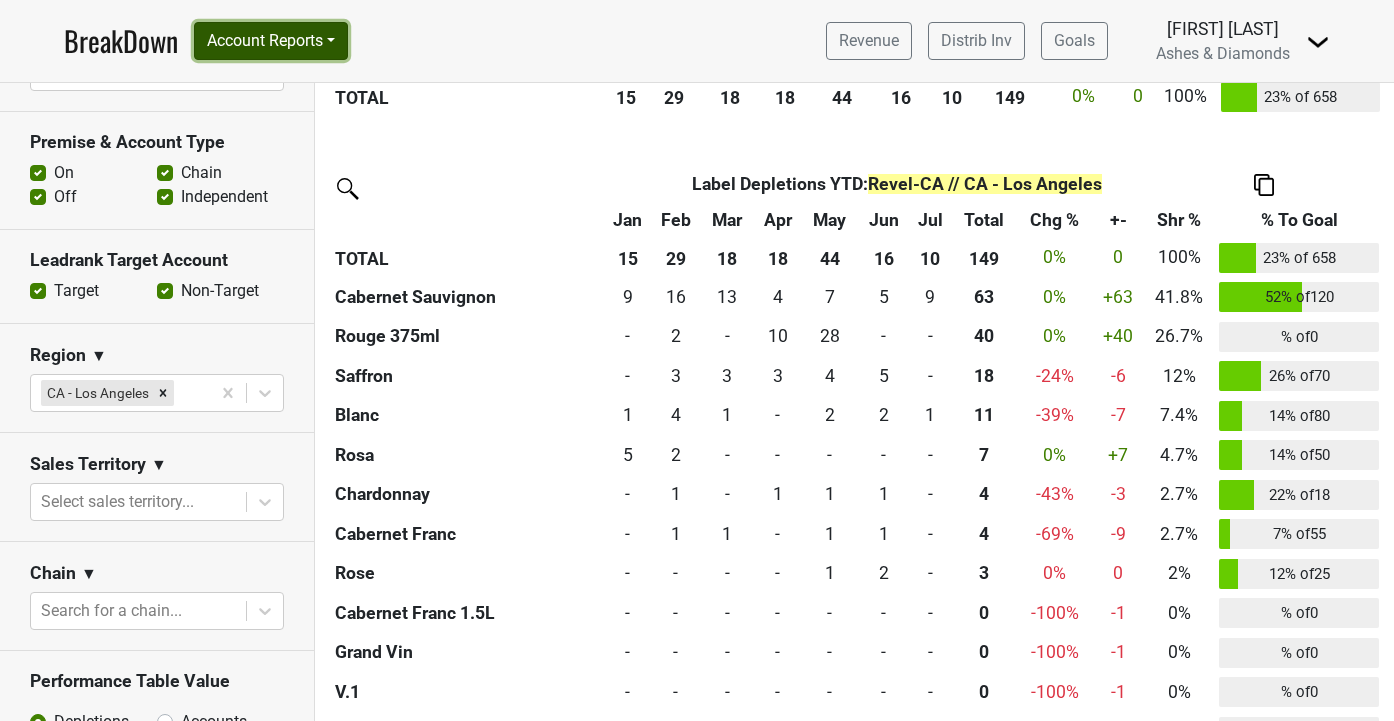 click on "Account Reports" at bounding box center [271, 41] 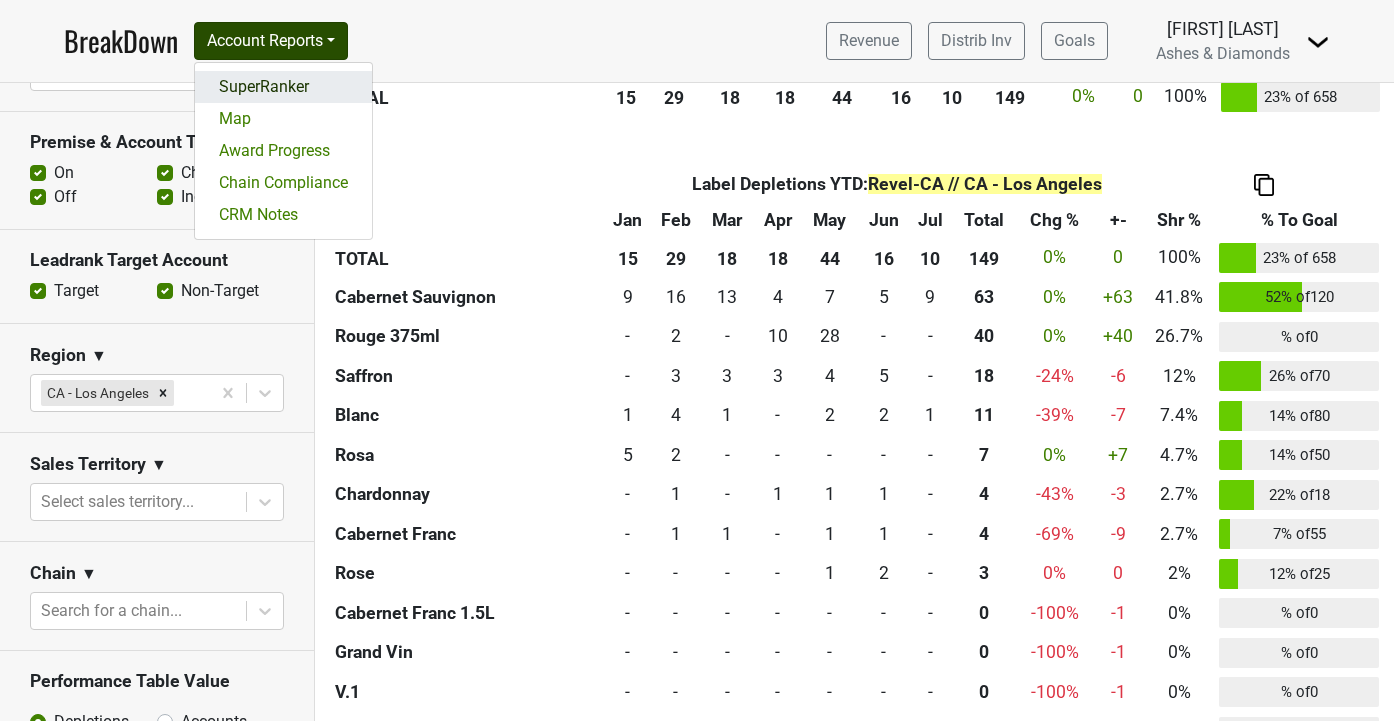 click on "SuperRanker" at bounding box center [283, 87] 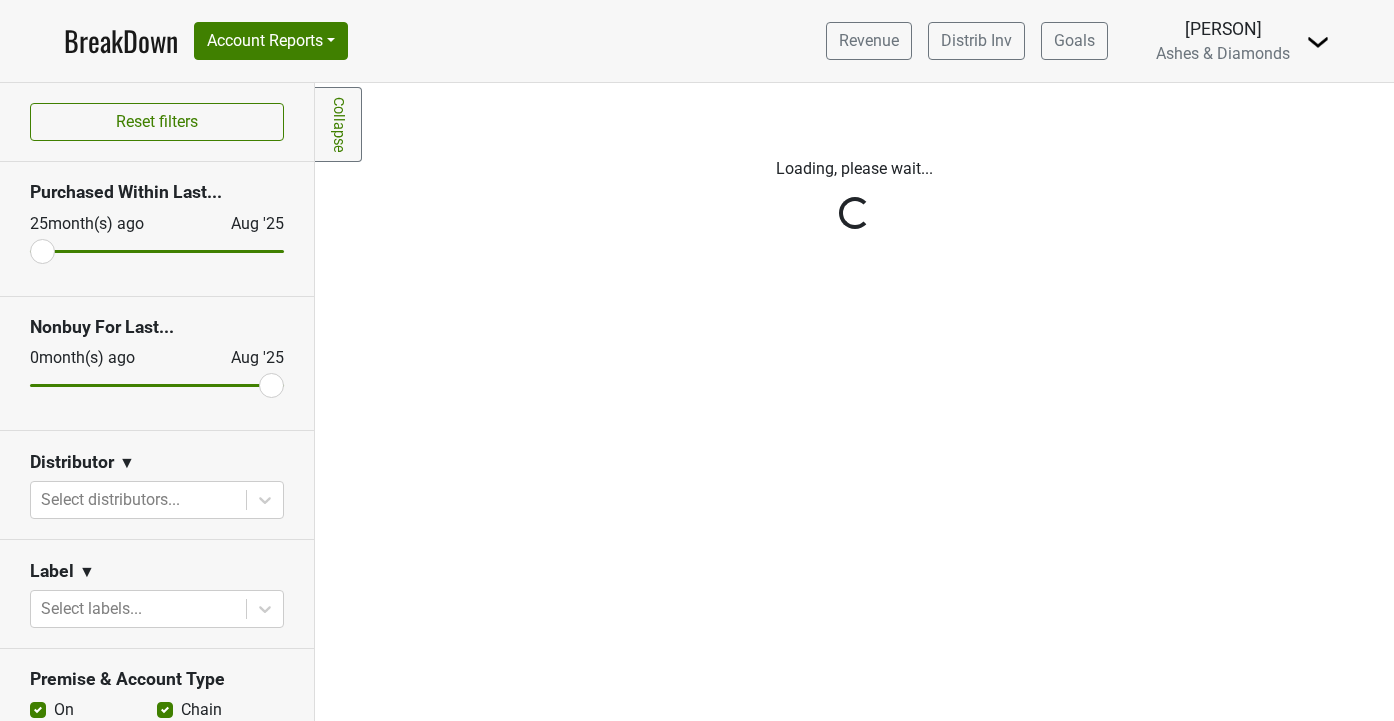 scroll, scrollTop: 0, scrollLeft: 0, axis: both 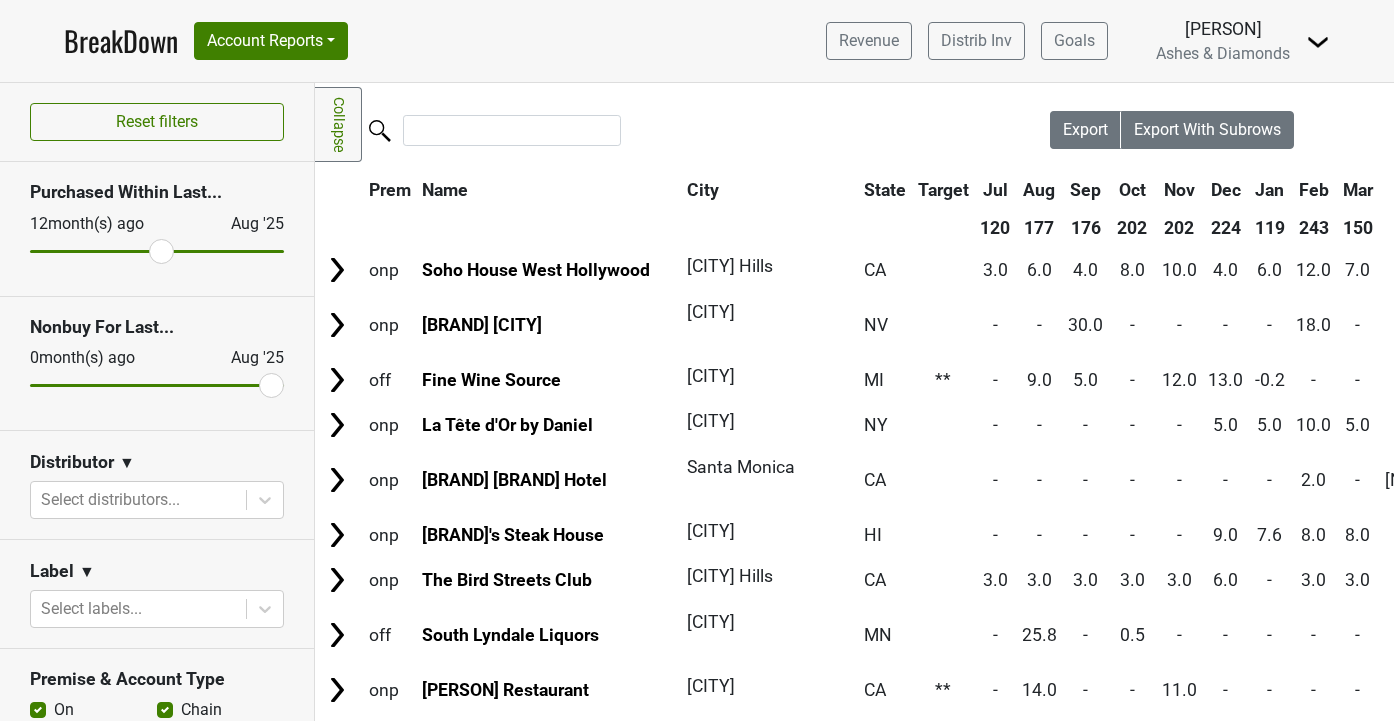 drag, startPoint x: 48, startPoint y: 253, endPoint x: 164, endPoint y: 248, distance: 116.10771 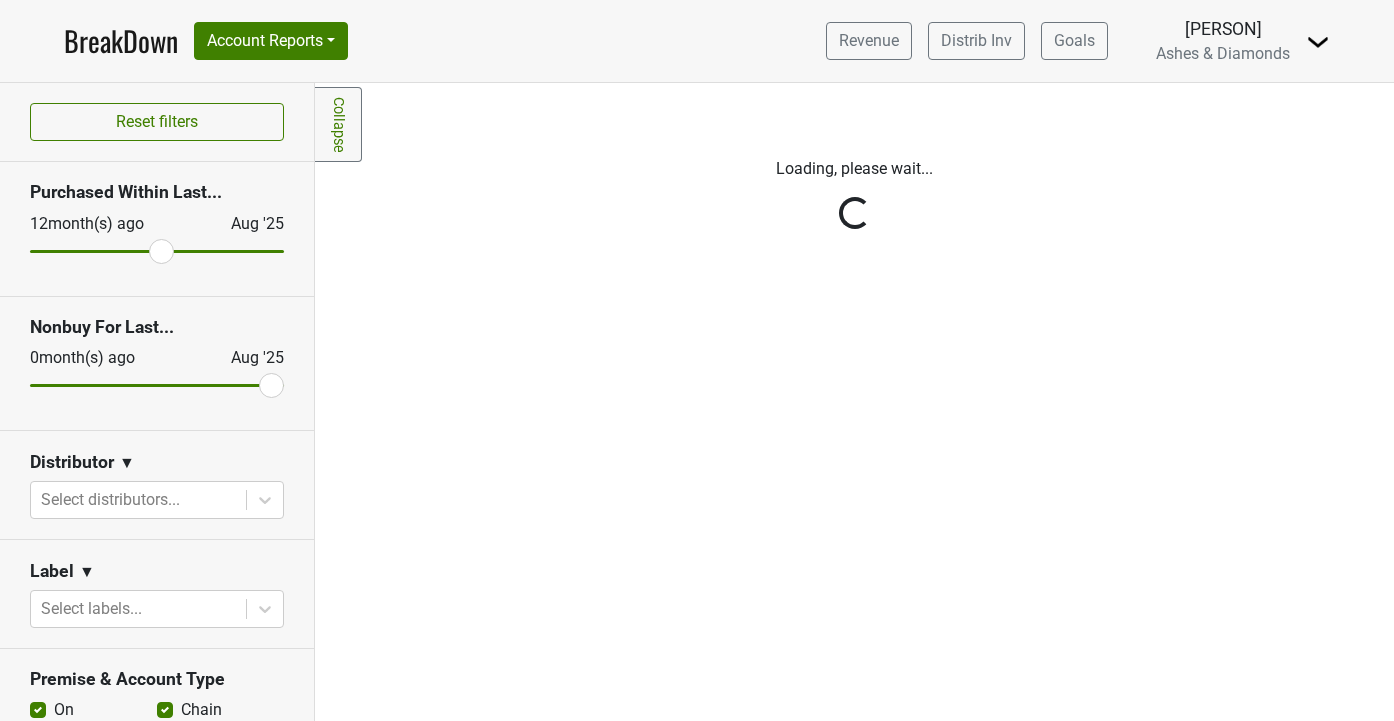 scroll, scrollTop: 0, scrollLeft: 0, axis: both 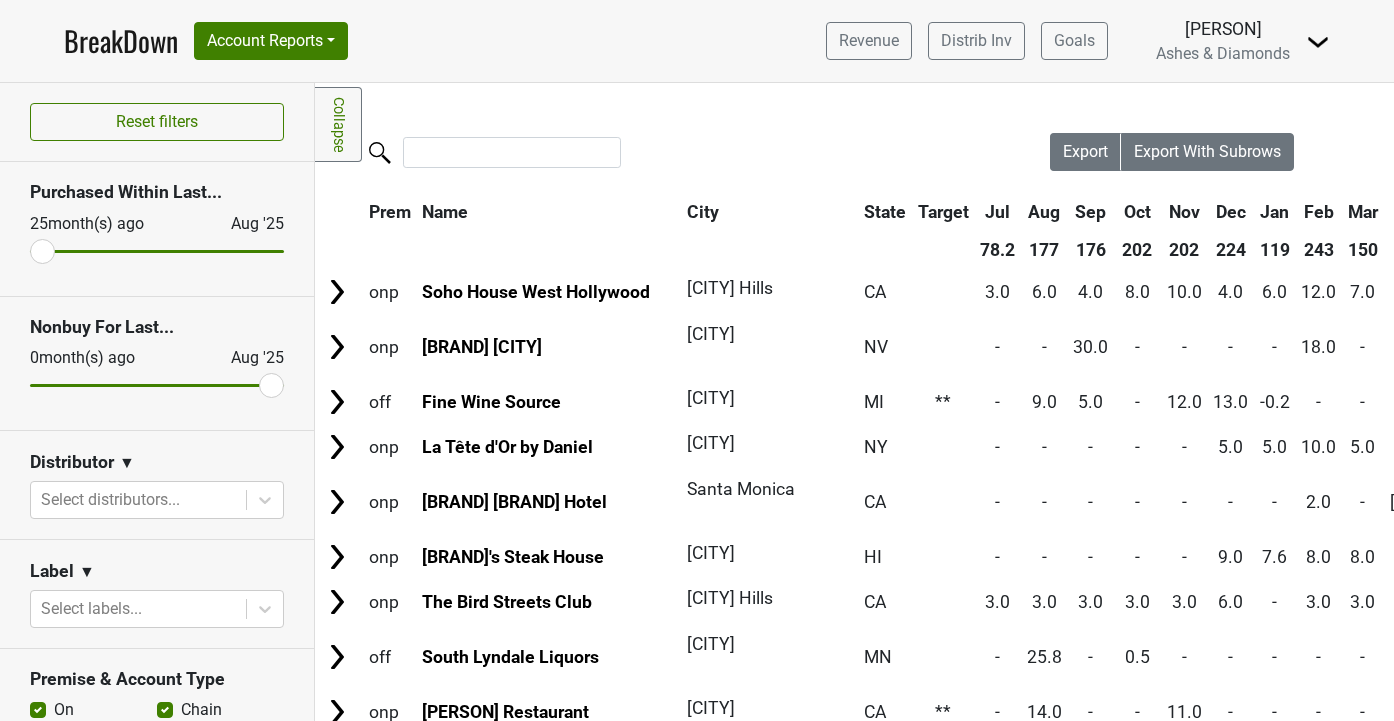 drag, startPoint x: 163, startPoint y: 254, endPoint x: -46, endPoint y: 212, distance: 213.17833 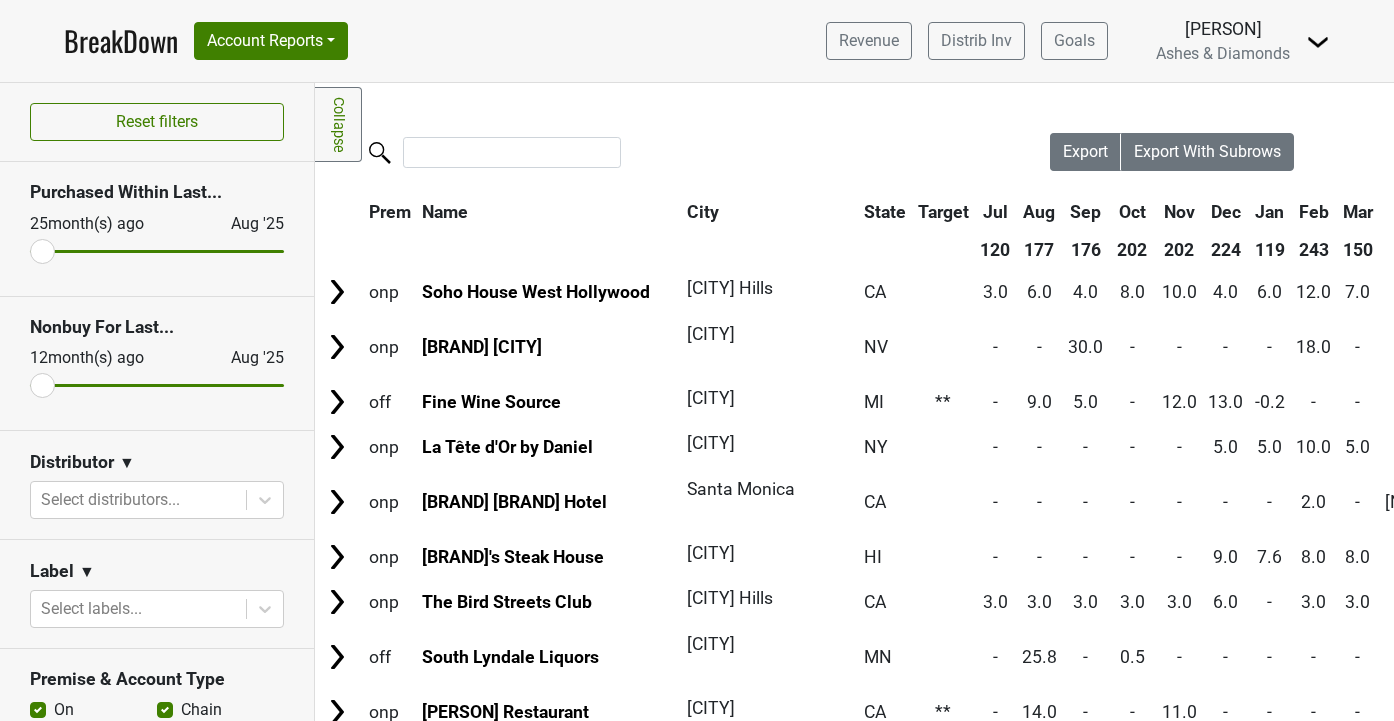 drag, startPoint x: 272, startPoint y: 388, endPoint x: 29, endPoint y: 392, distance: 243.03291 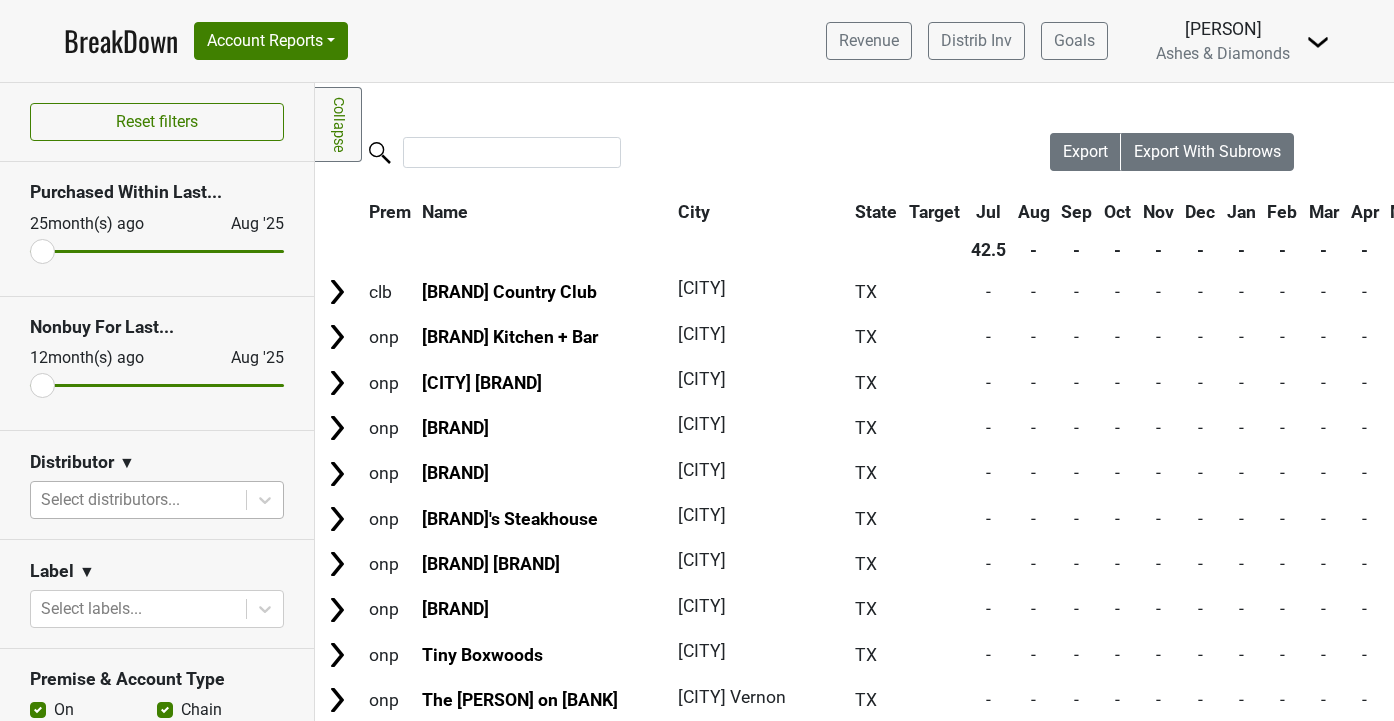 click at bounding box center (138, 500) 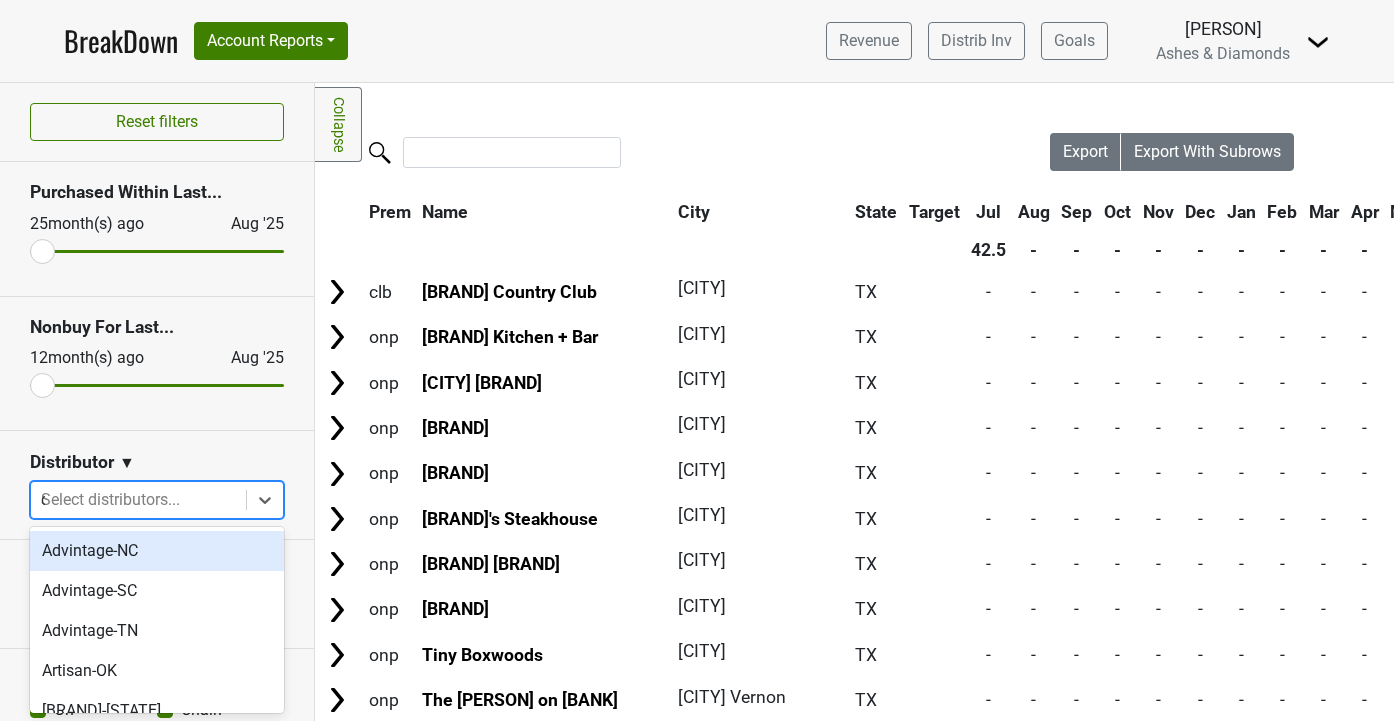type on "[STATE]" 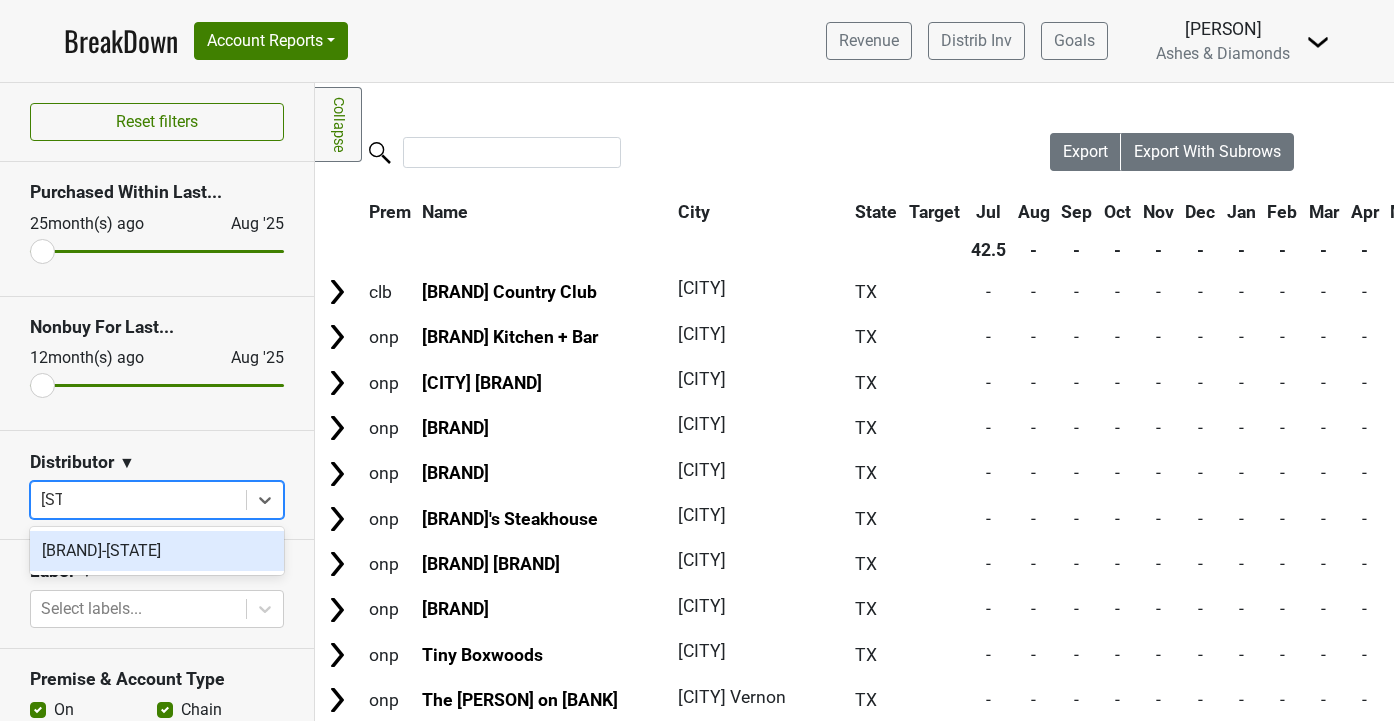 type 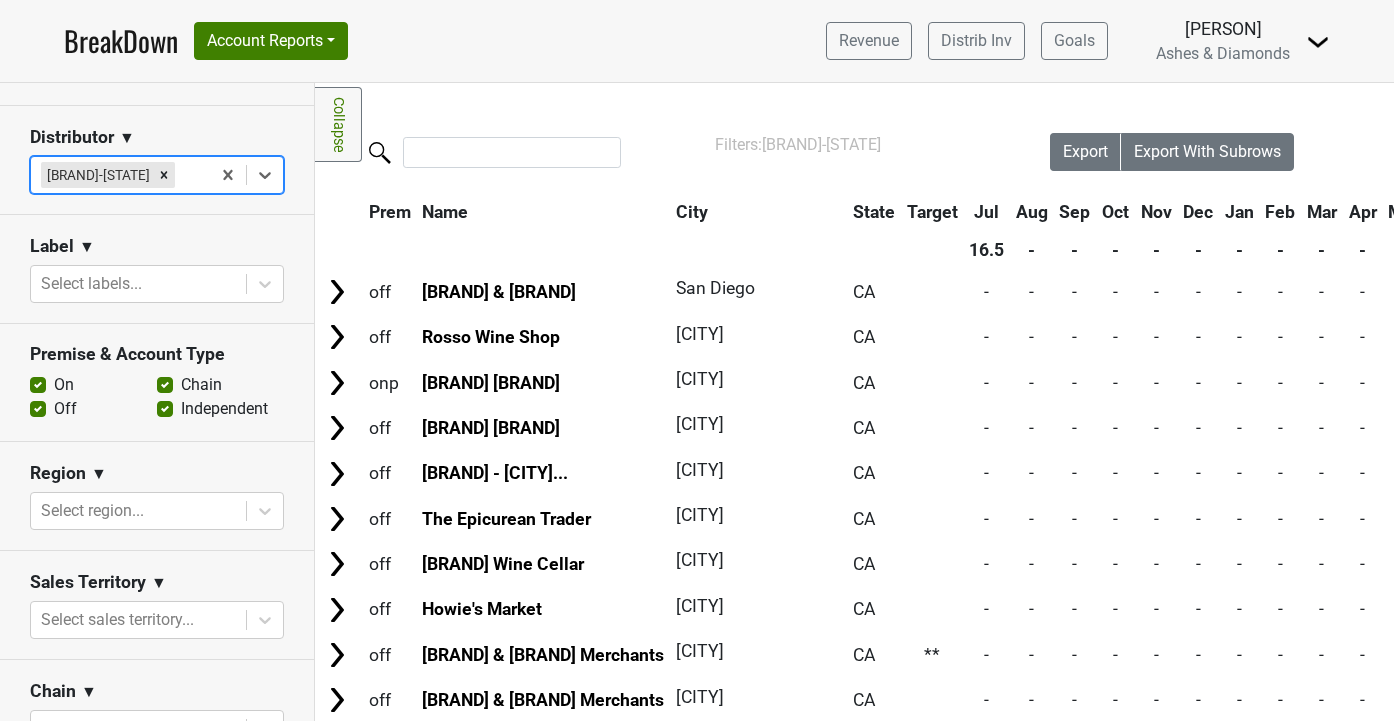 scroll, scrollTop: 332, scrollLeft: 0, axis: vertical 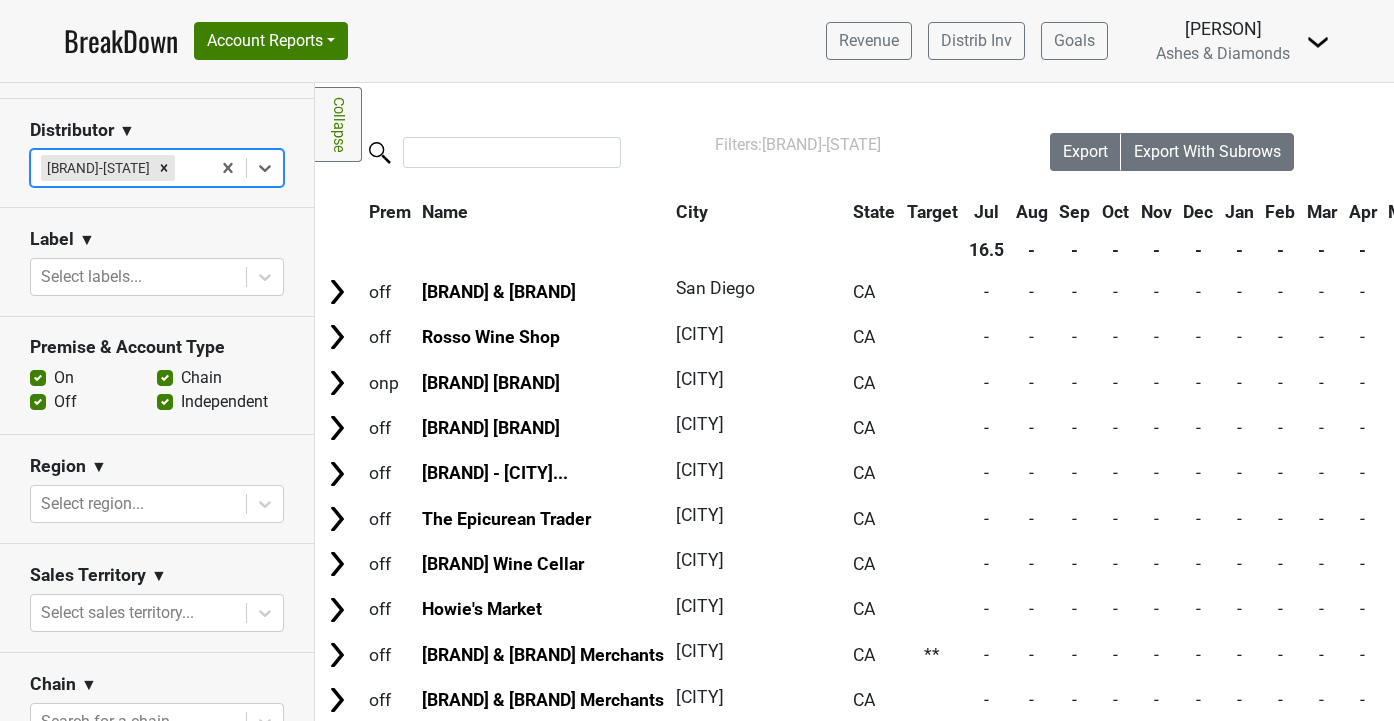 click on "Region ▼ Select region..." at bounding box center (157, 489) 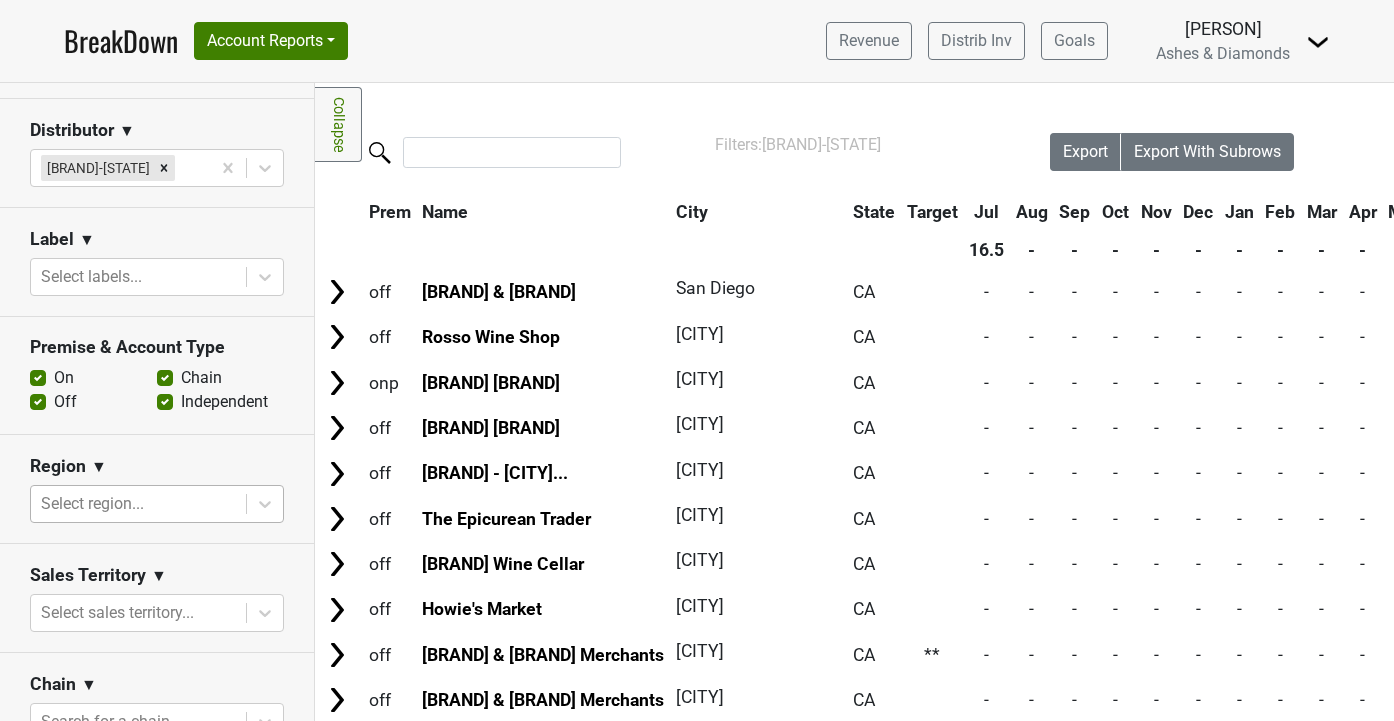 click on "Select region..." at bounding box center [138, 504] 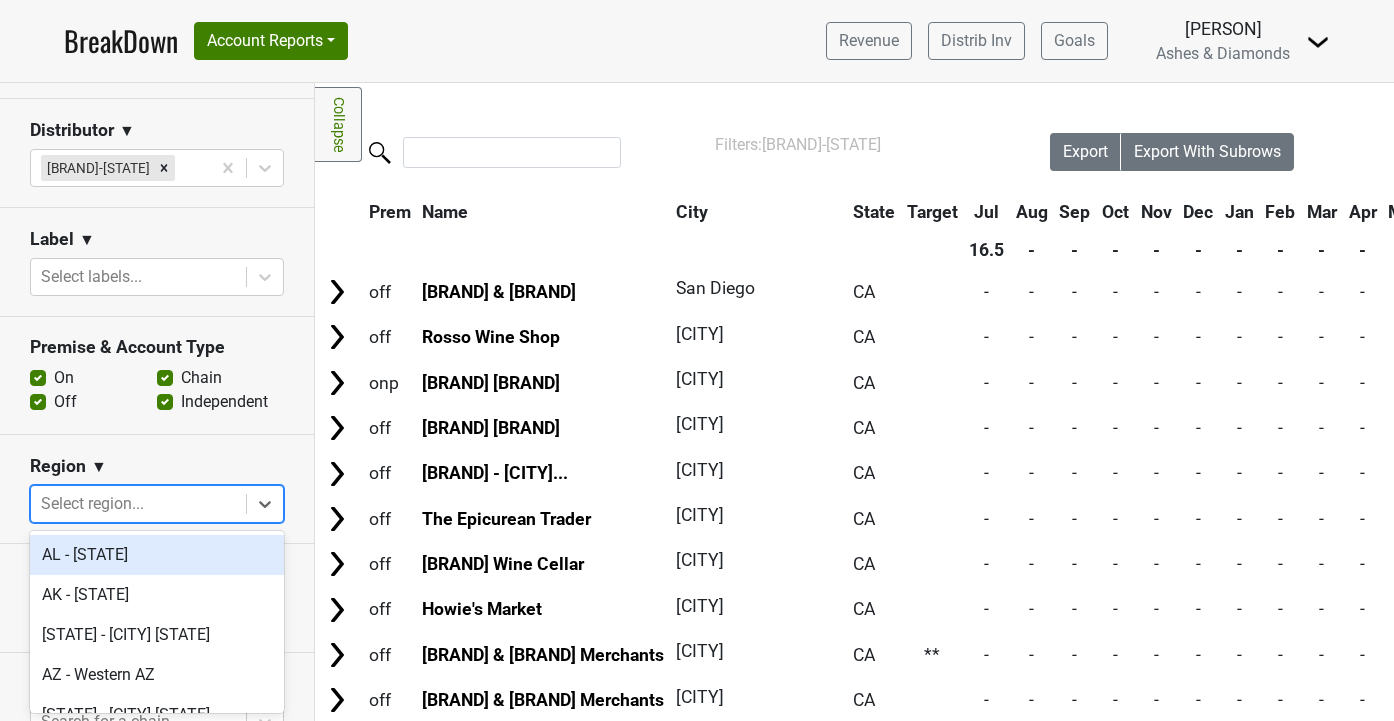 click at bounding box center (138, 504) 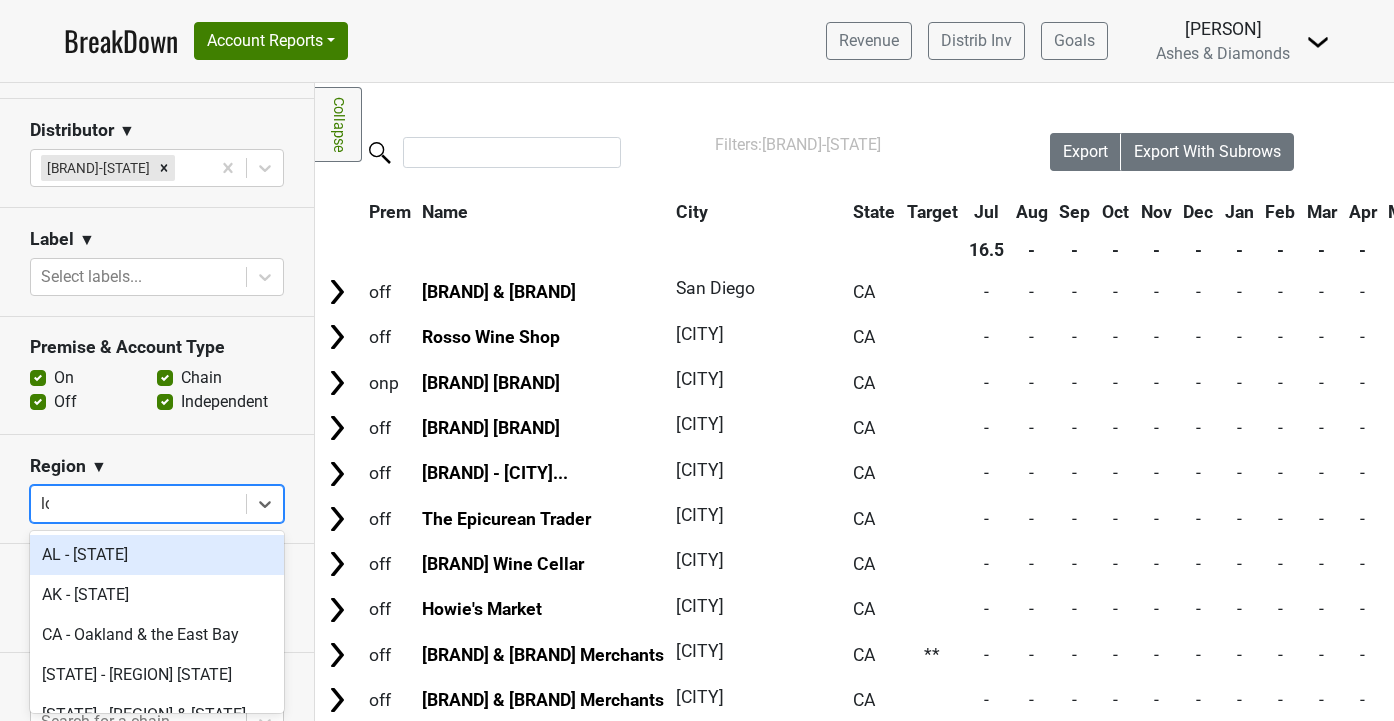 type on "los" 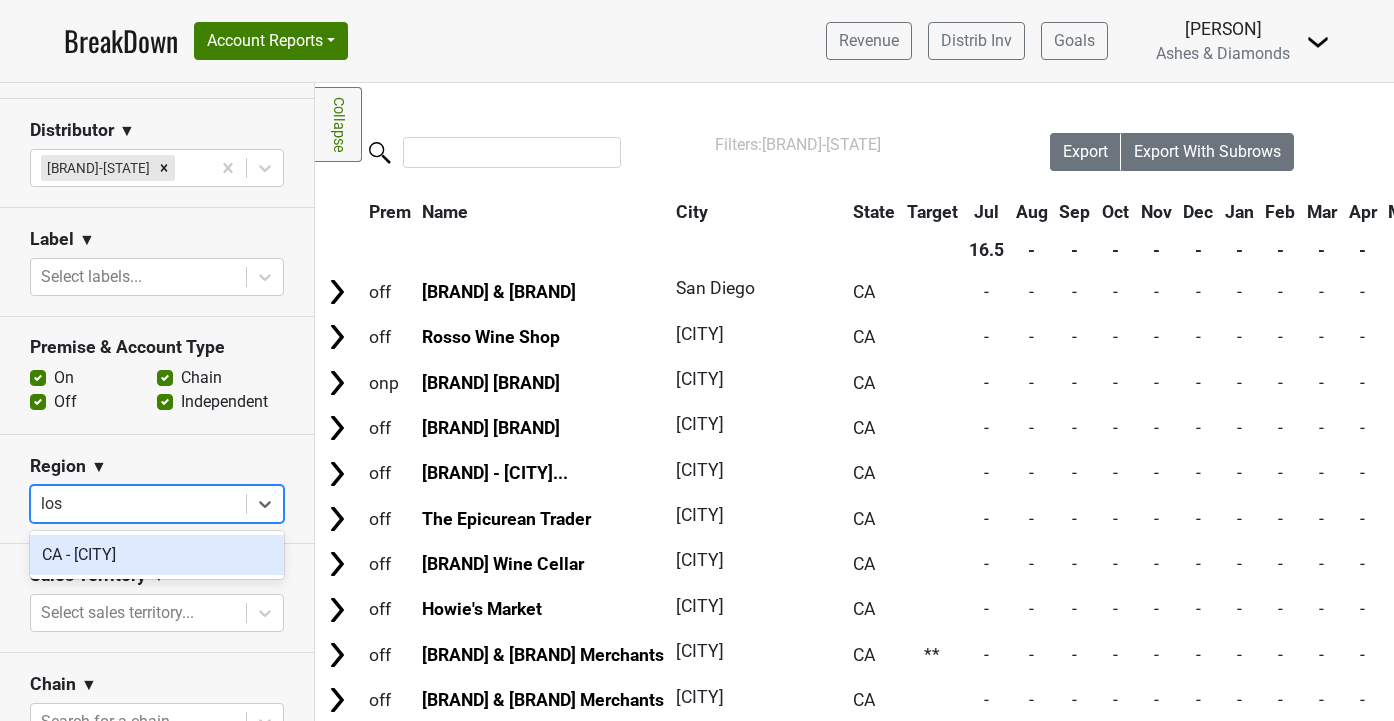 type 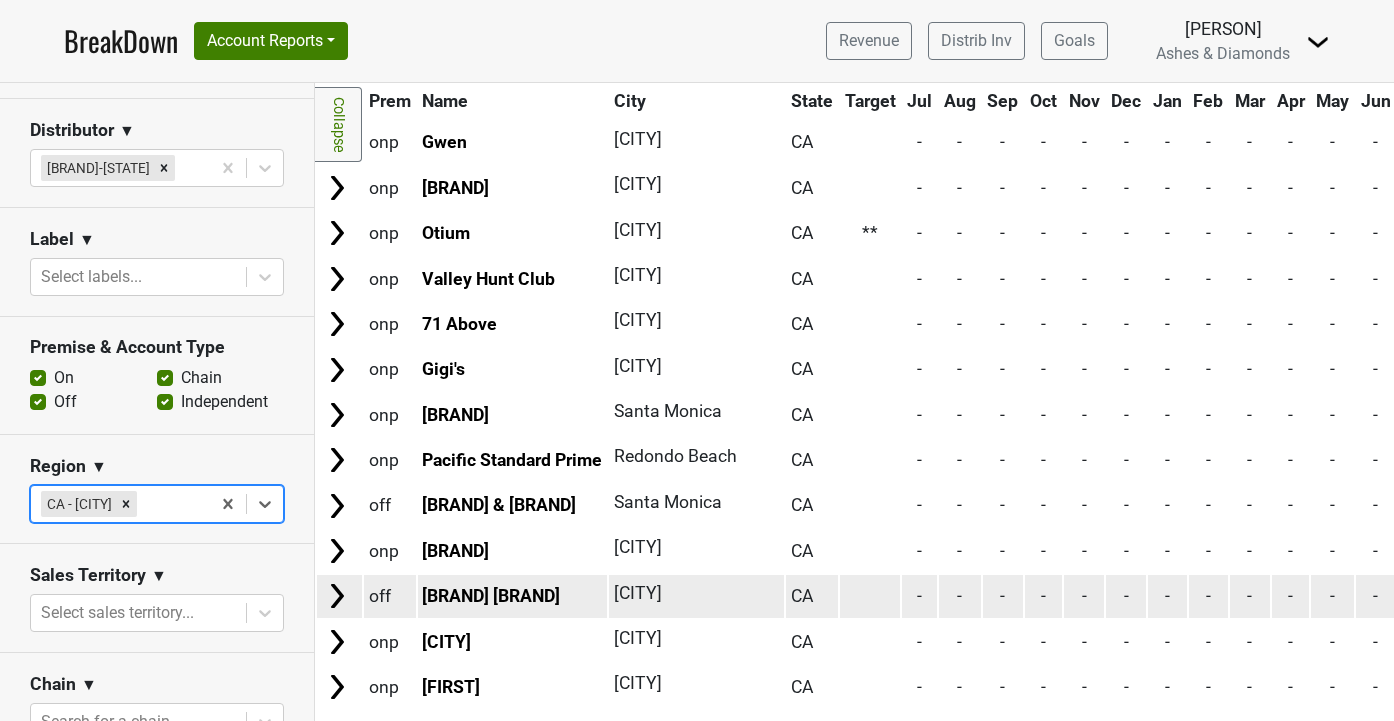 scroll, scrollTop: 0, scrollLeft: 0, axis: both 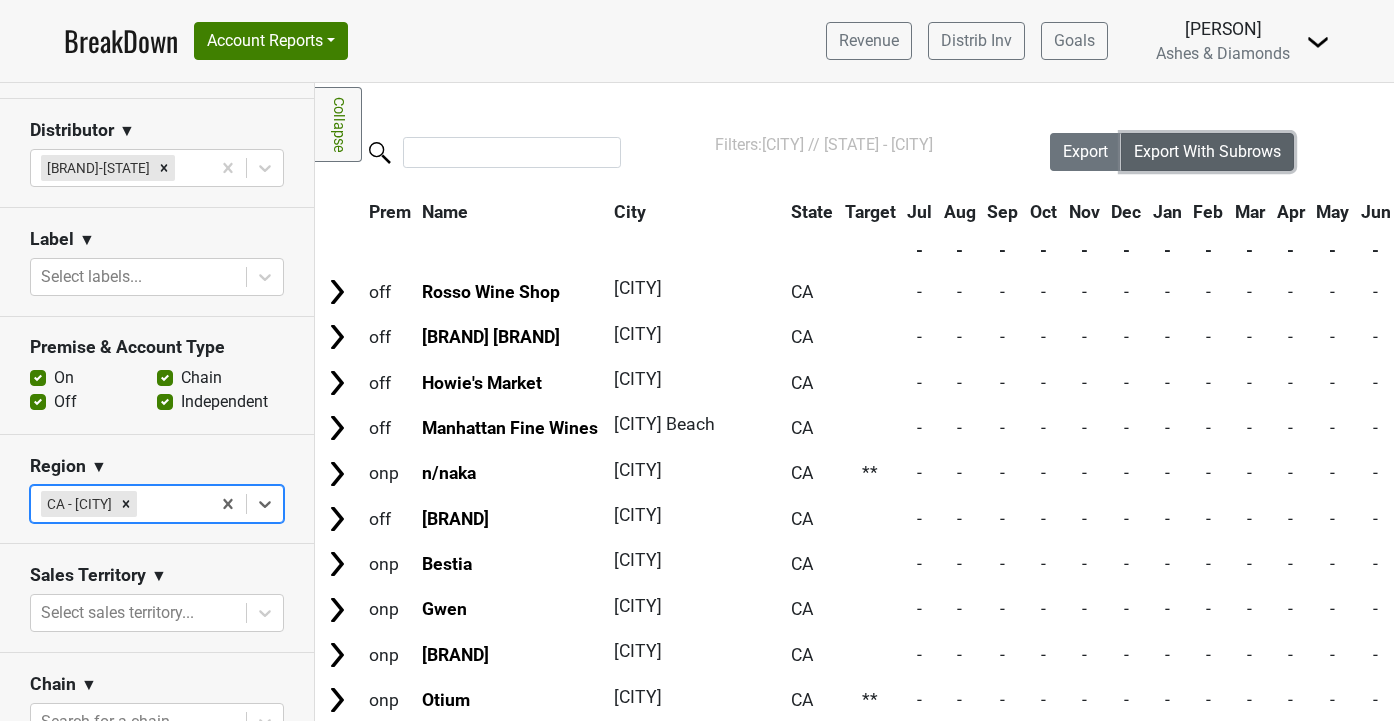 click on "Export With Subrows" at bounding box center [1207, 151] 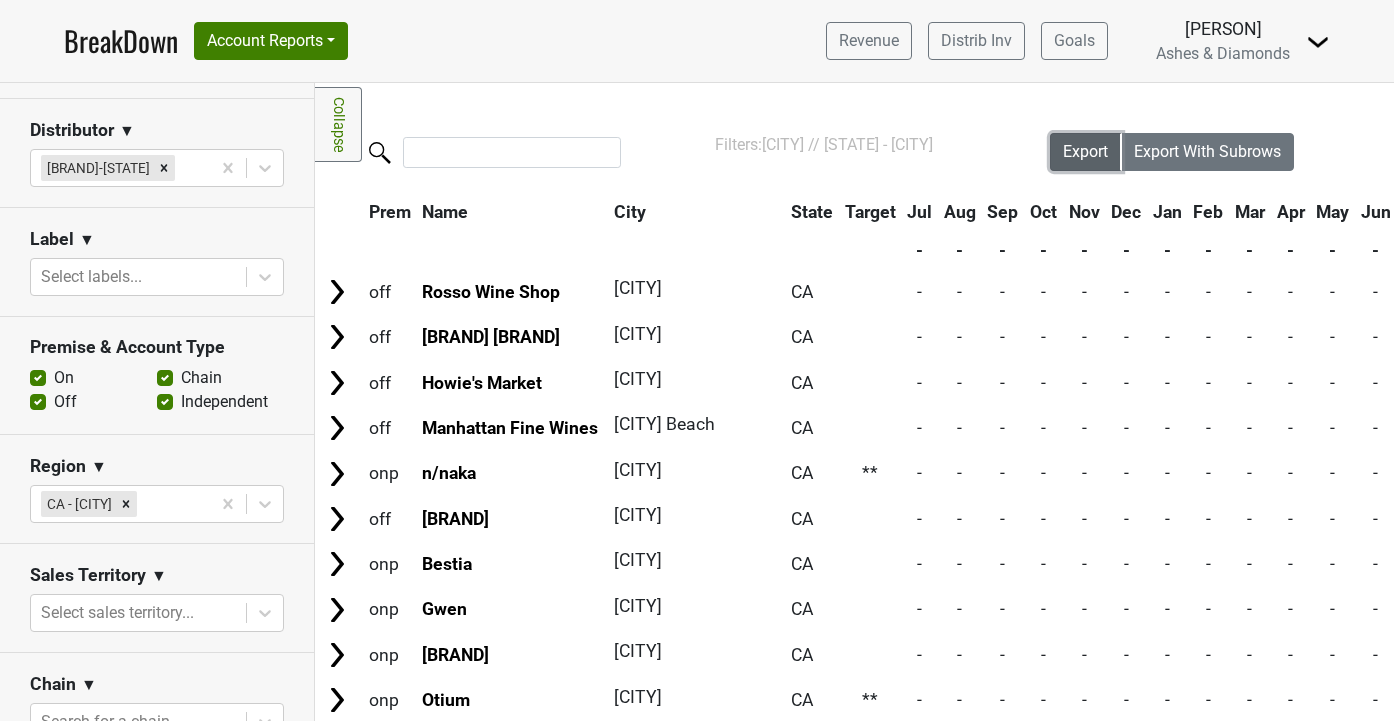click on "Export" at bounding box center [1085, 151] 